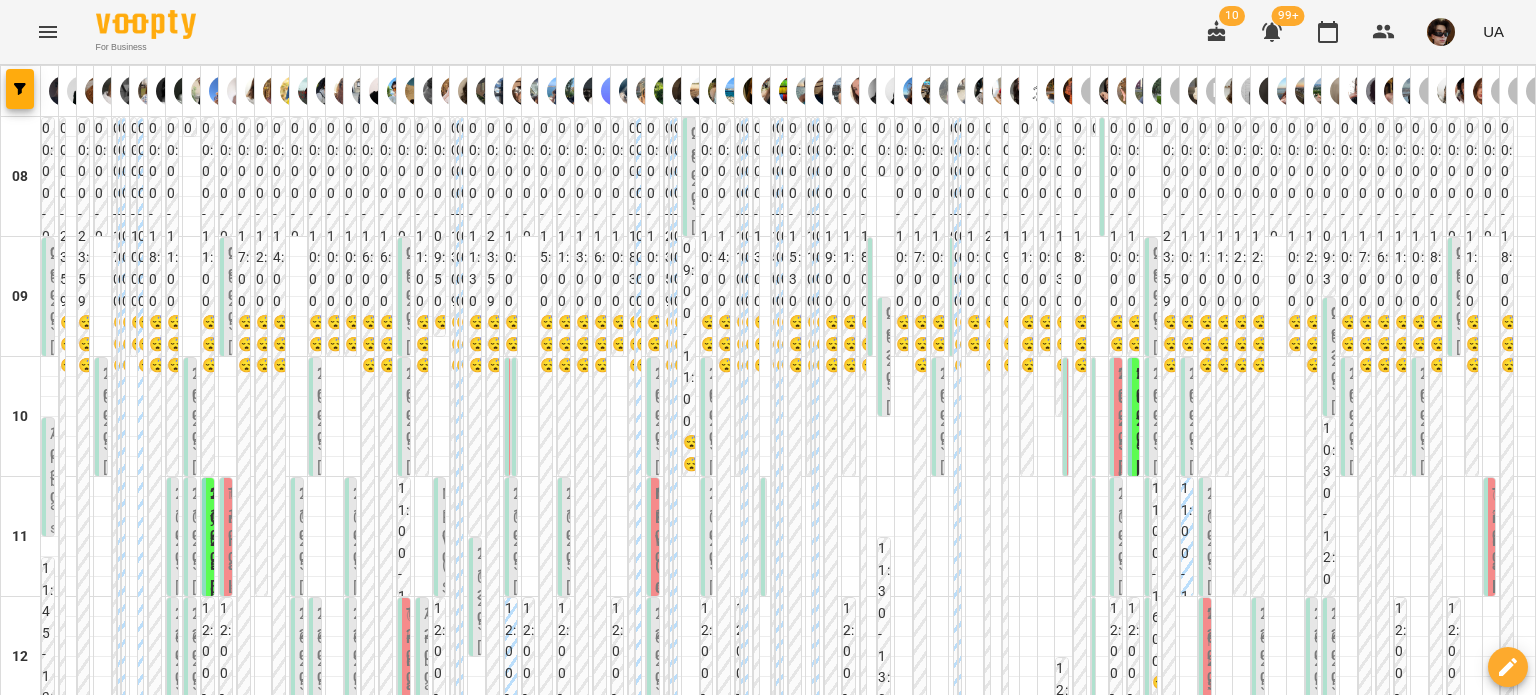 scroll, scrollTop: 0, scrollLeft: 0, axis: both 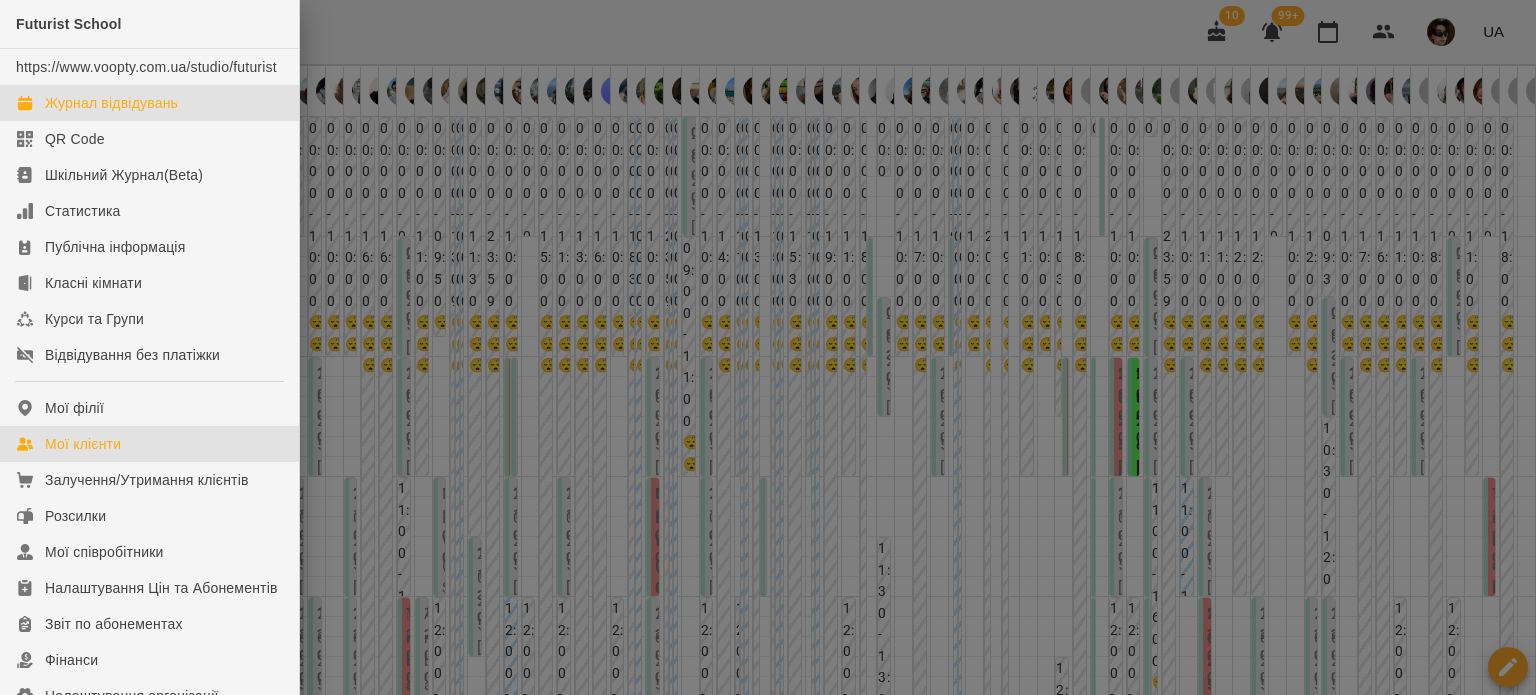 click on "Мої клієнти" at bounding box center [83, 444] 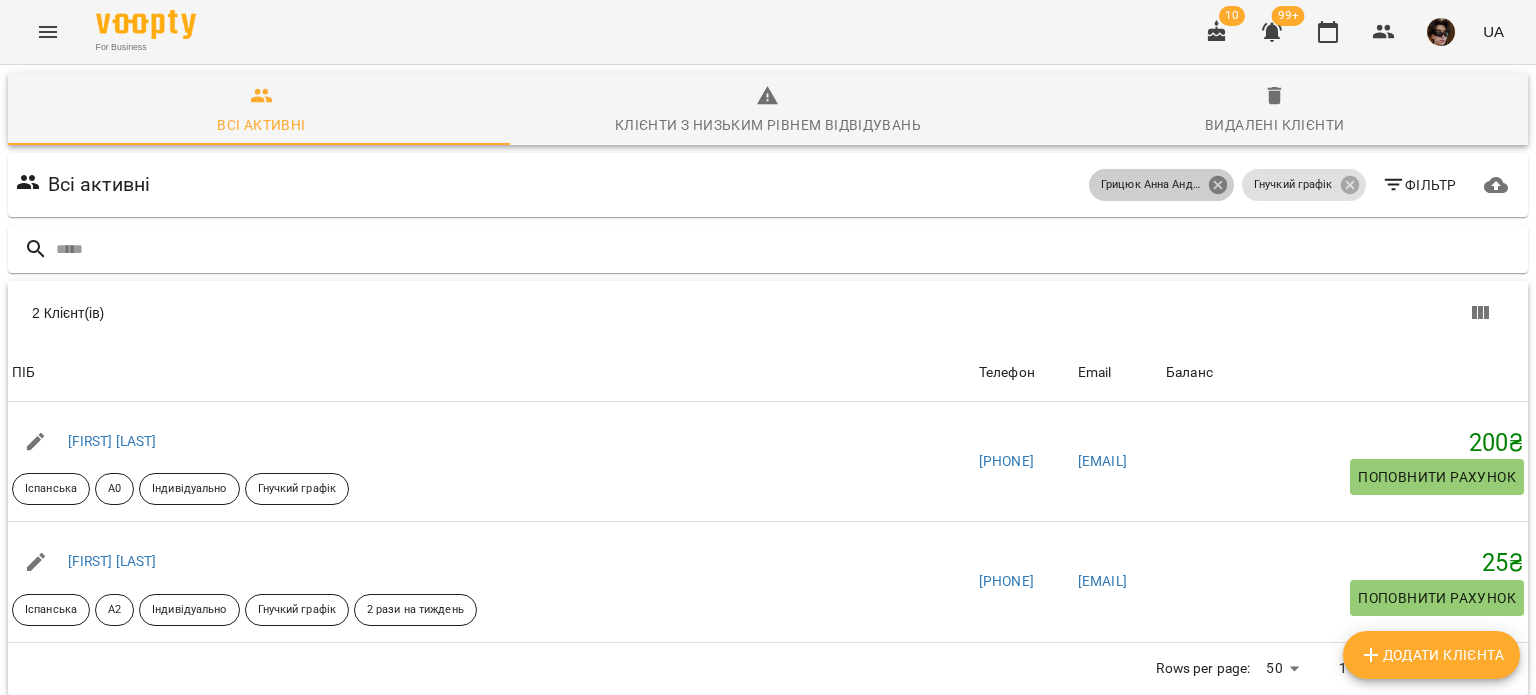click 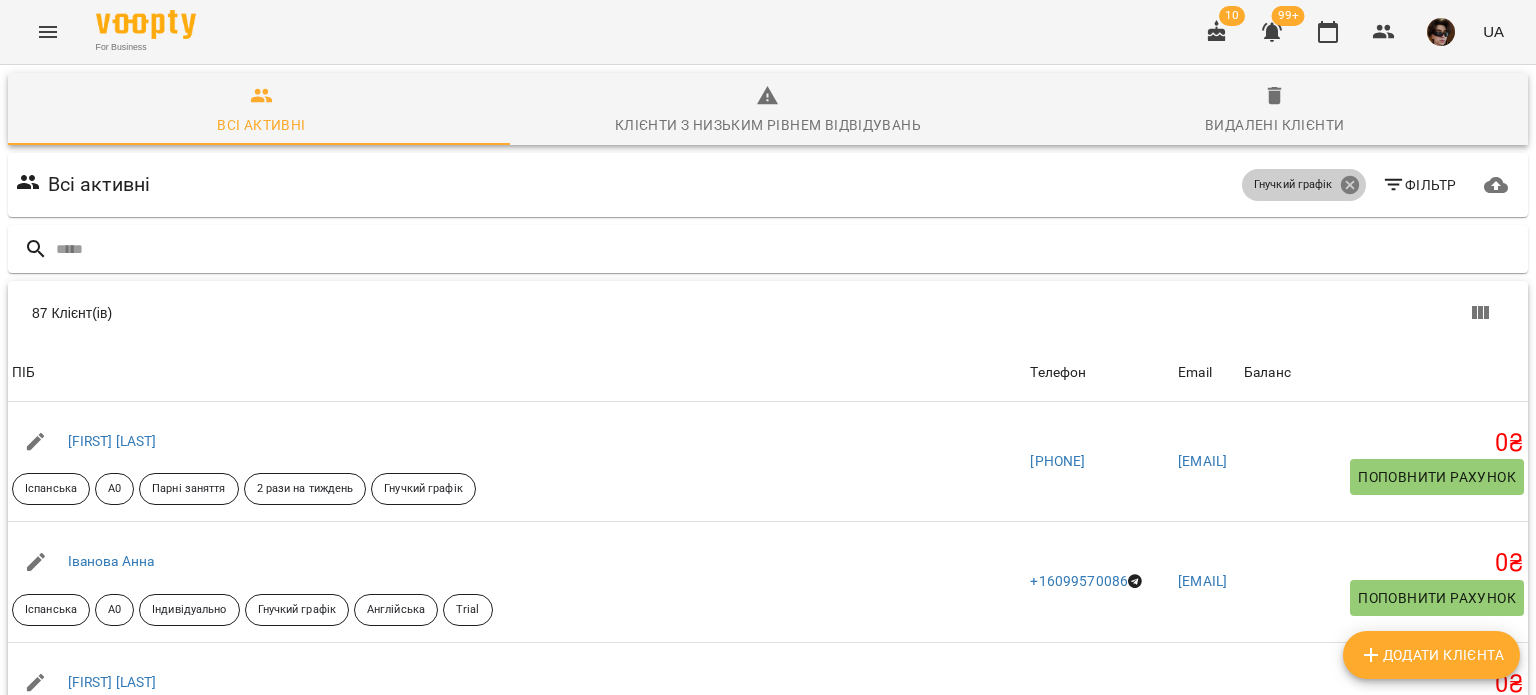 click 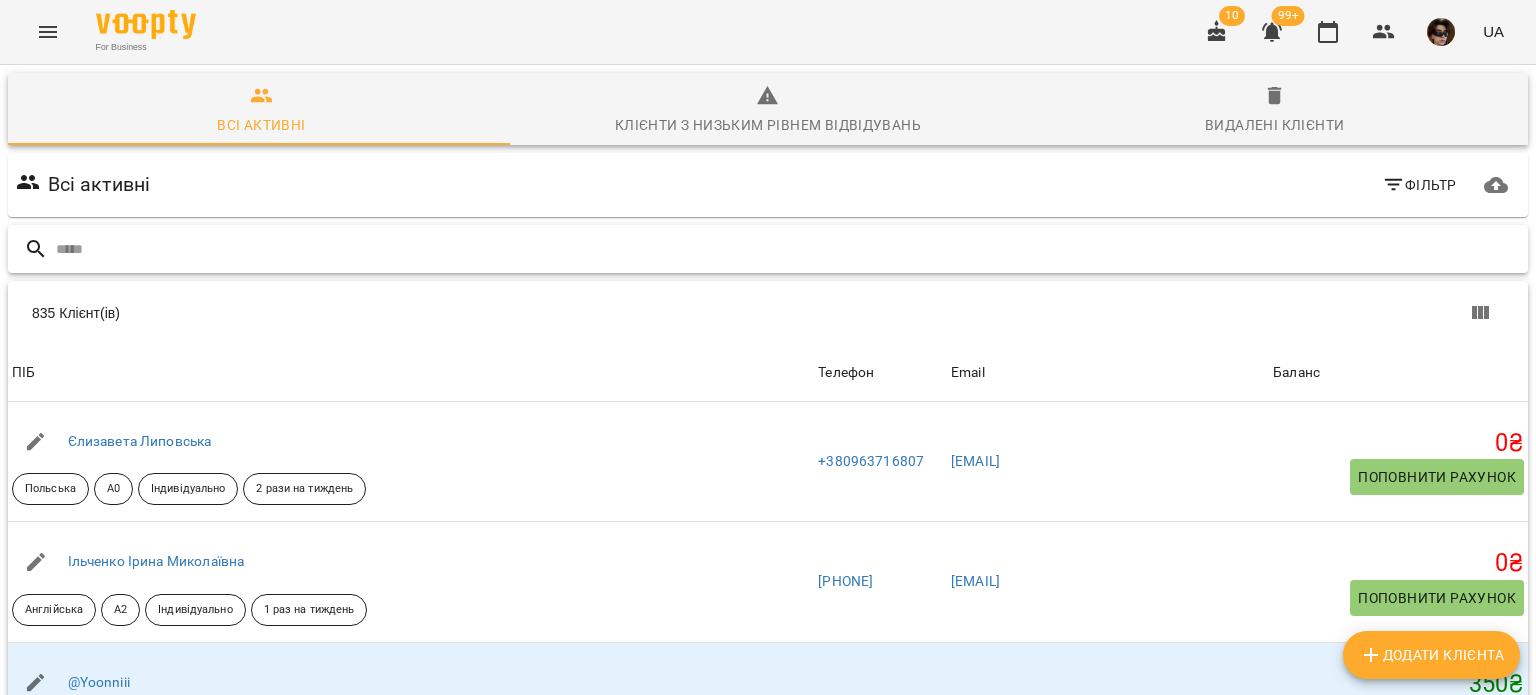 click at bounding box center [788, 249] 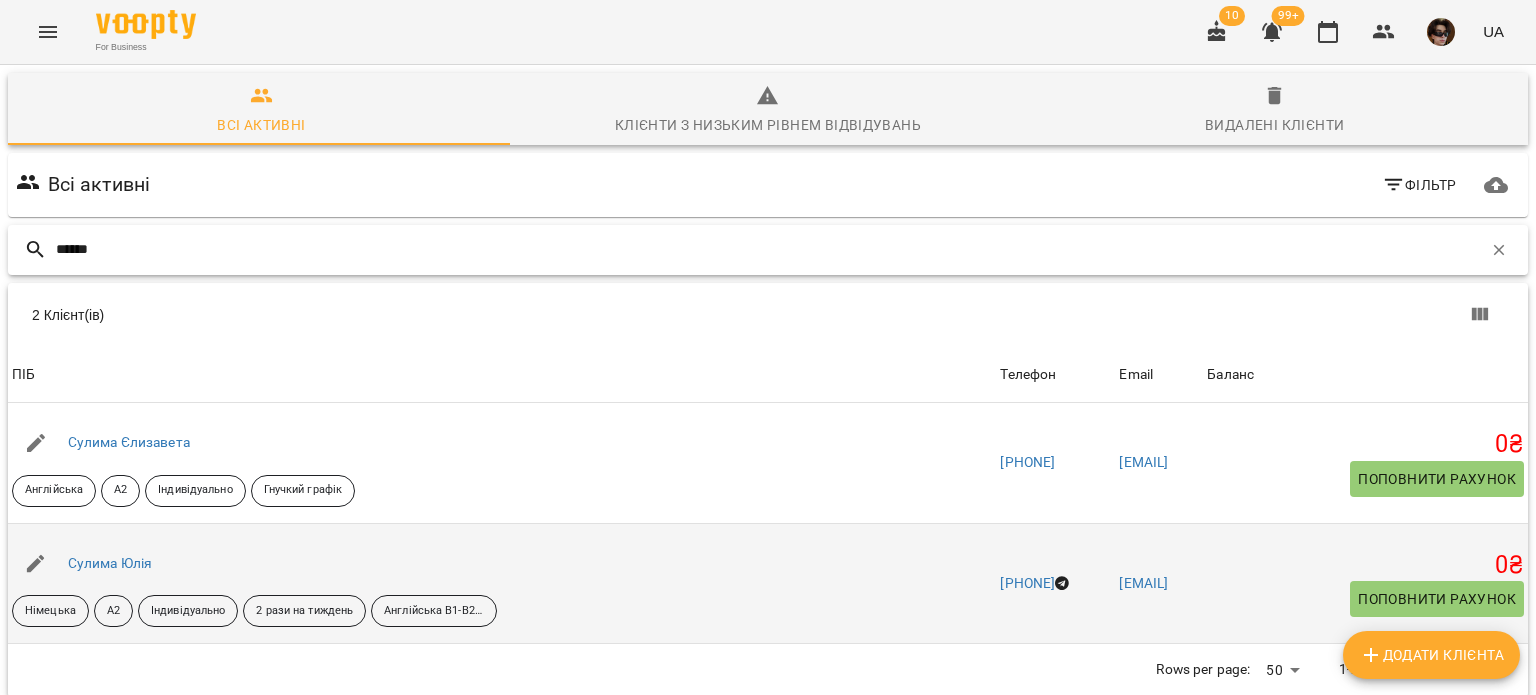 type on "******" 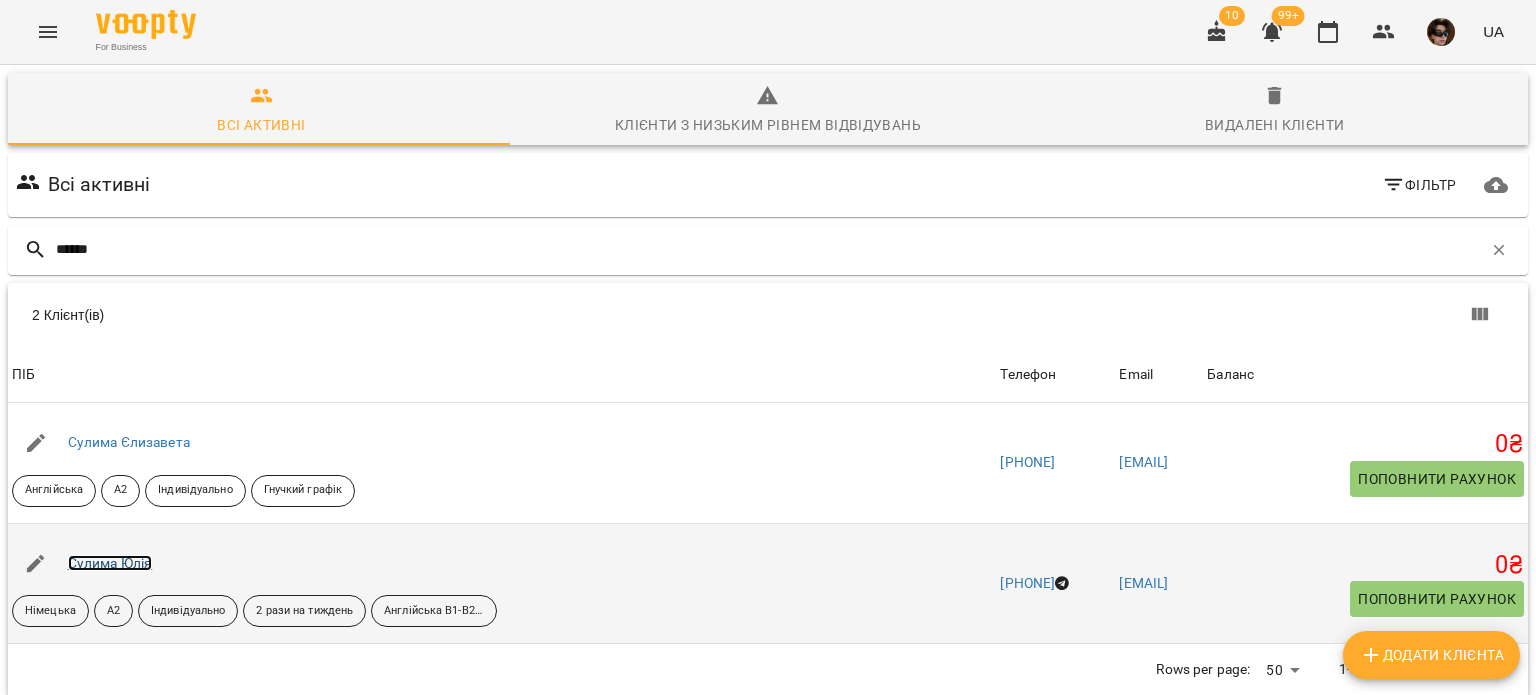 drag, startPoint x: 89, startPoint y: 575, endPoint x: 76, endPoint y: 566, distance: 15.811388 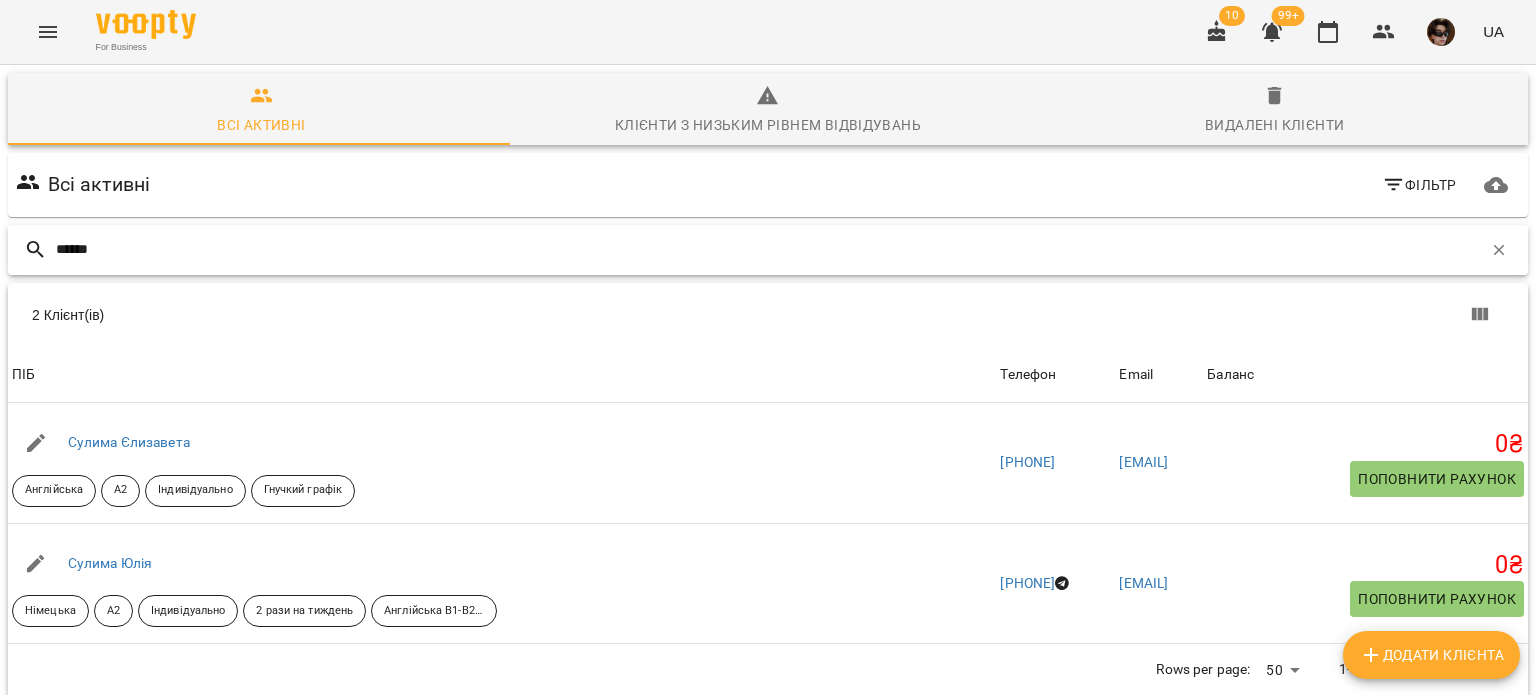 drag, startPoint x: 106, startPoint y: 263, endPoint x: 0, endPoint y: 227, distance: 111.94642 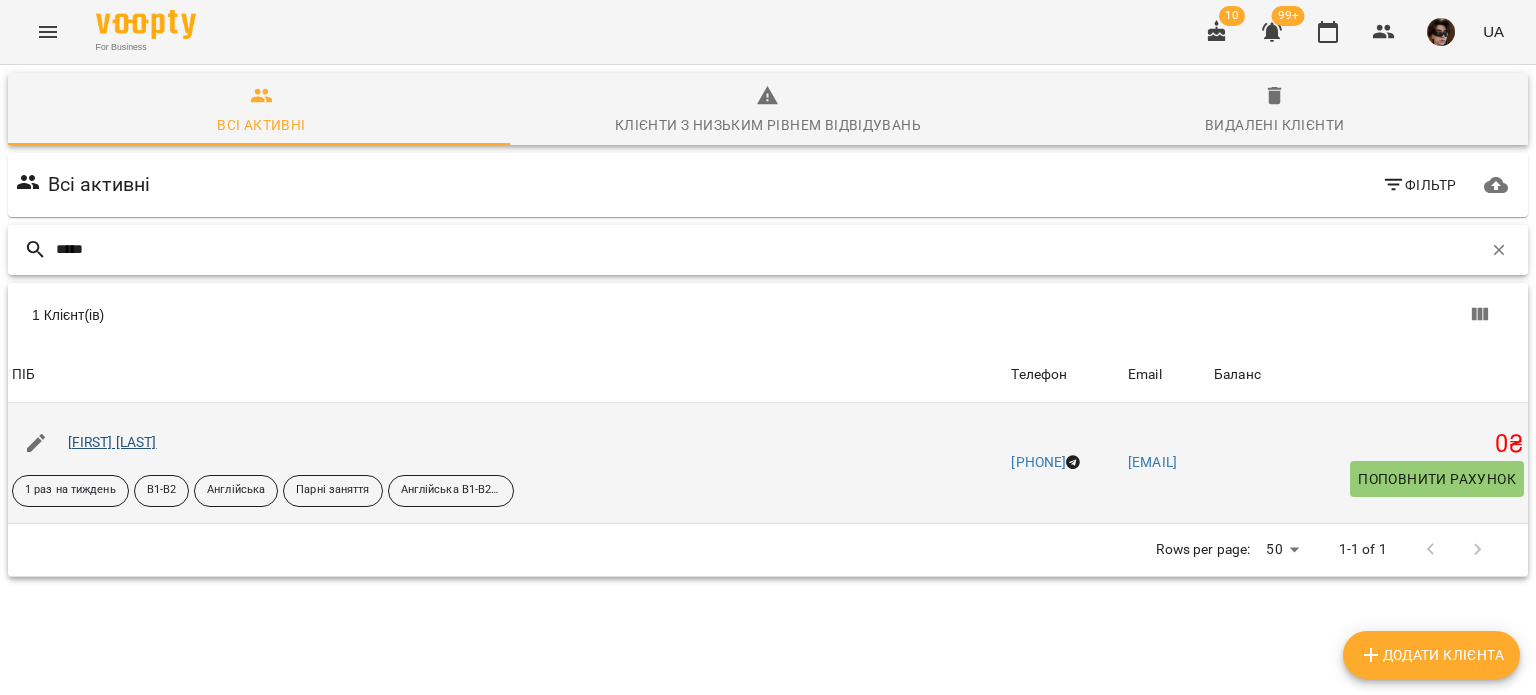 type on "*****" 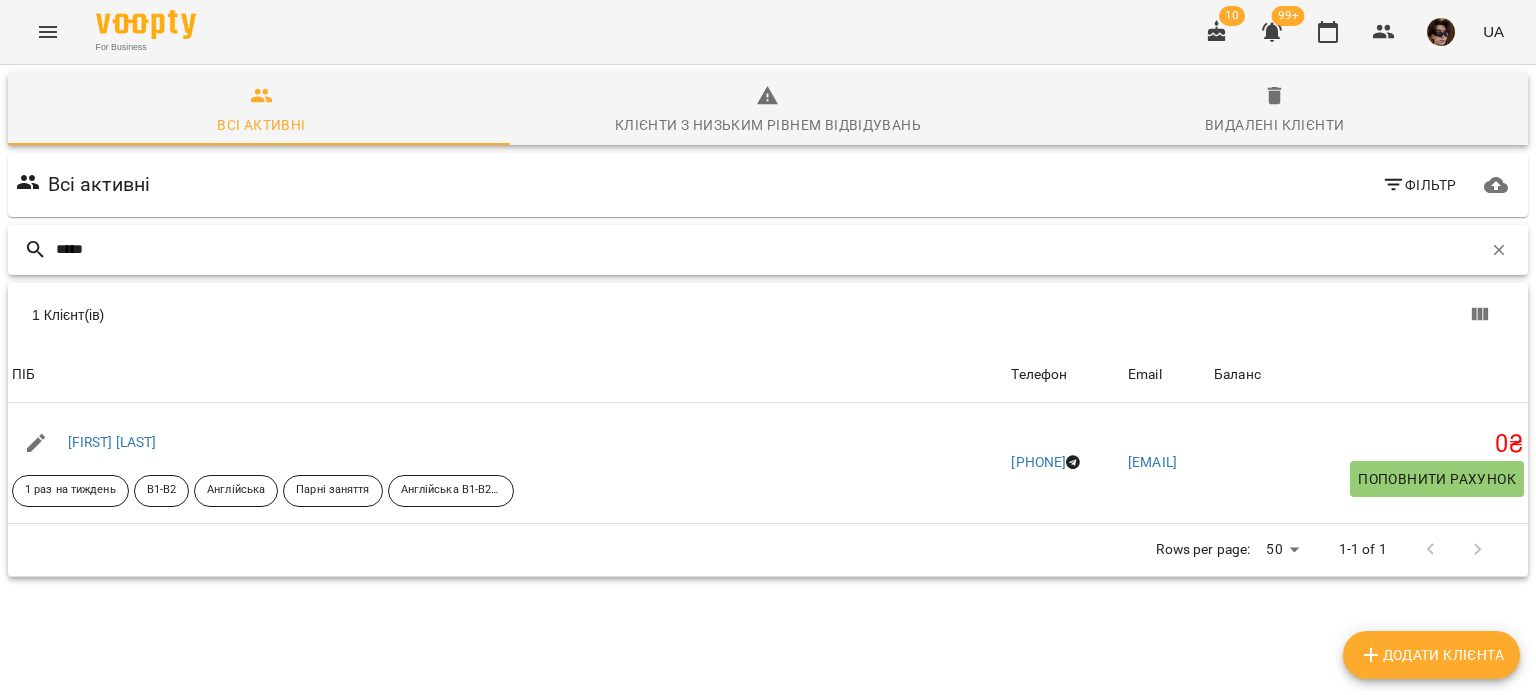 drag, startPoint x: 100, startPoint y: 256, endPoint x: 0, endPoint y: 254, distance: 100.02 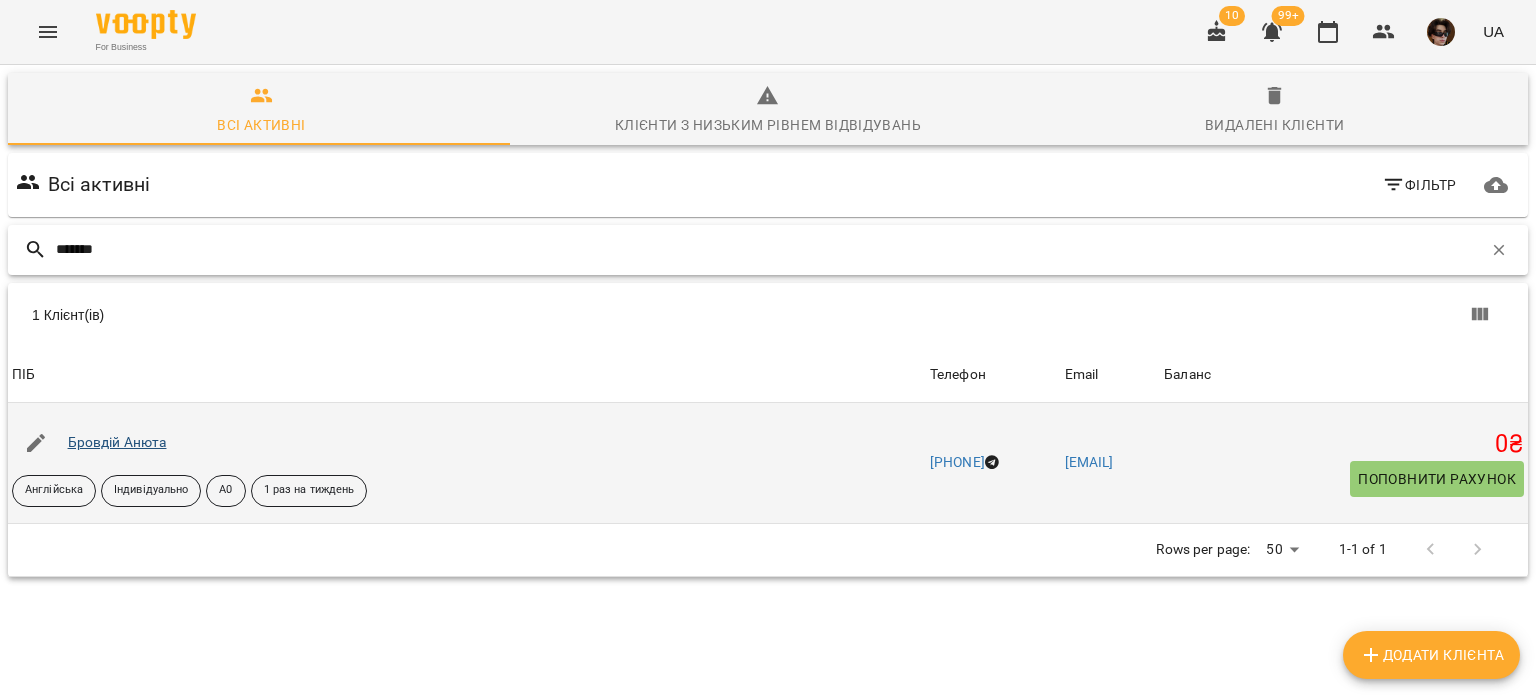 type on "*******" 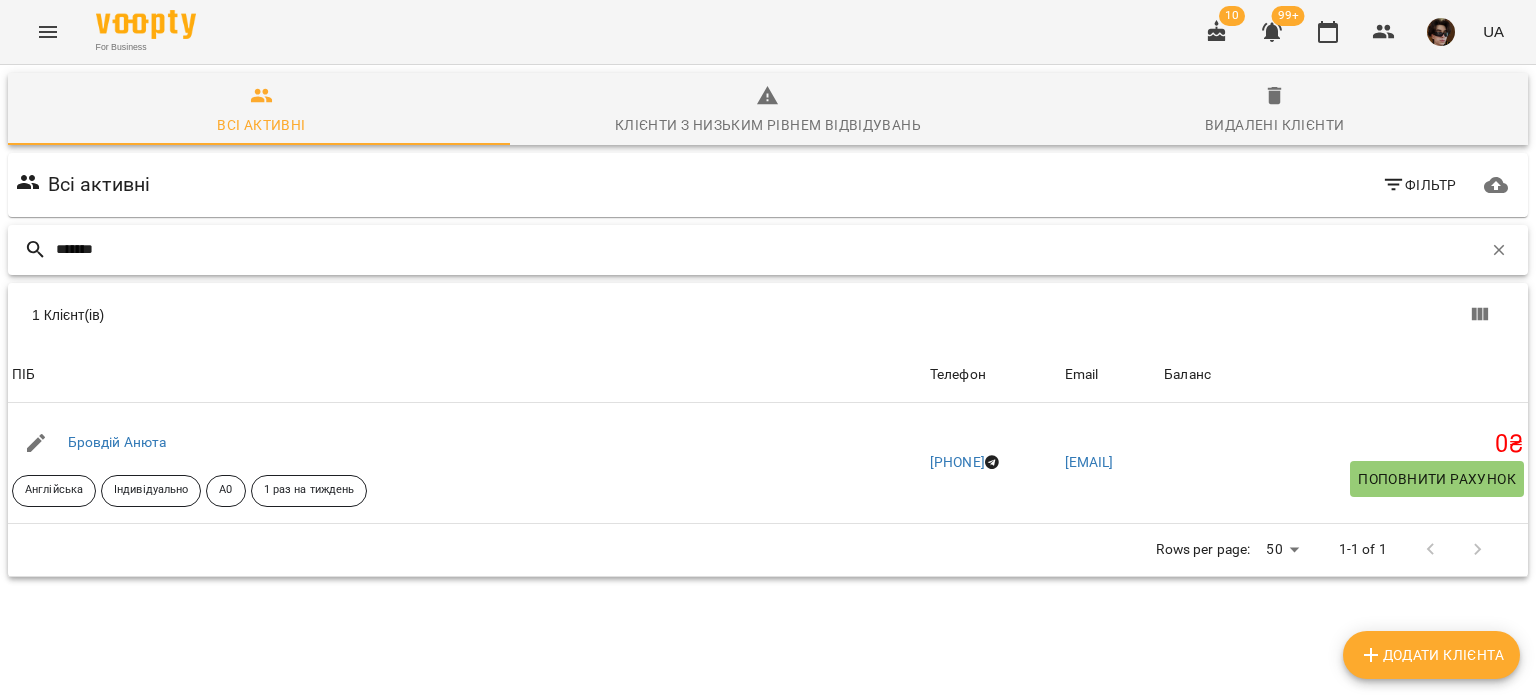 drag, startPoint x: 105, startPoint y: 251, endPoint x: 0, endPoint y: 275, distance: 107.70794 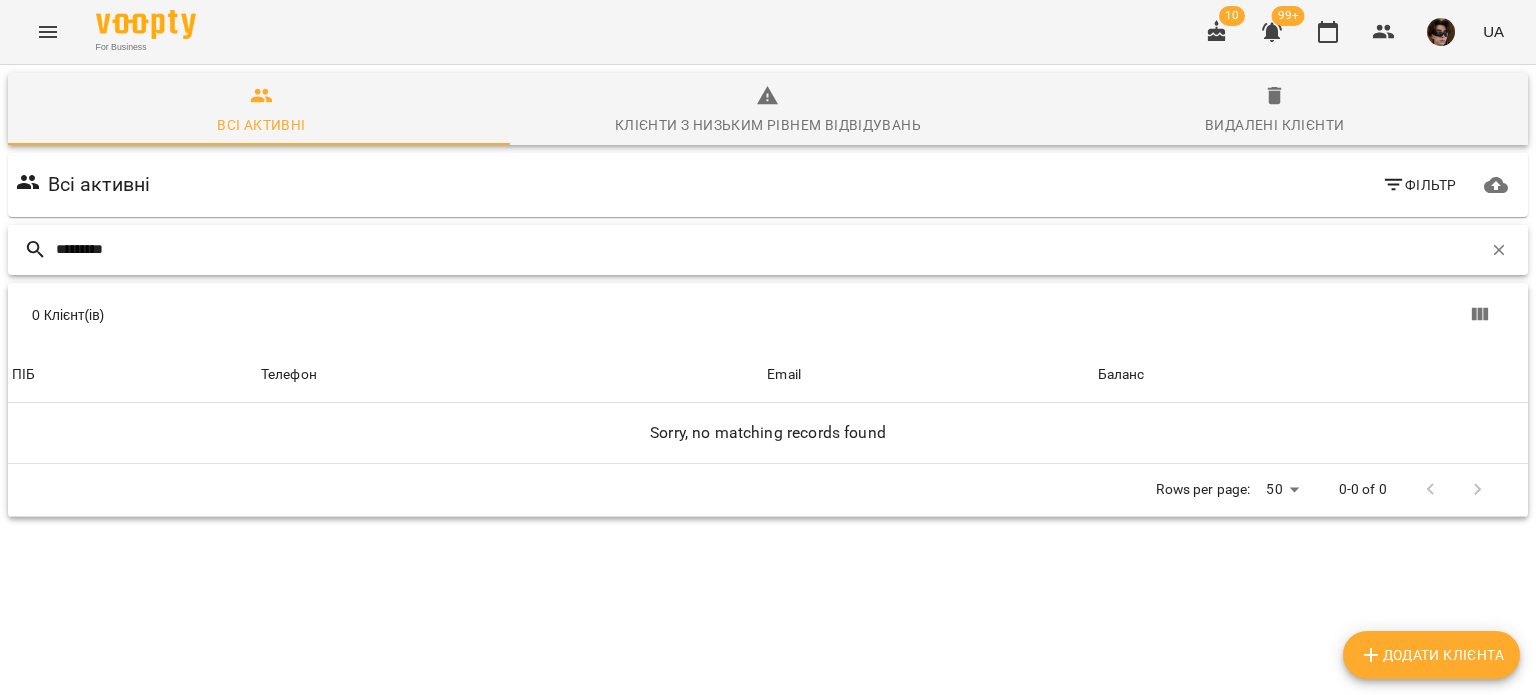 click on "*********" at bounding box center [769, 249] 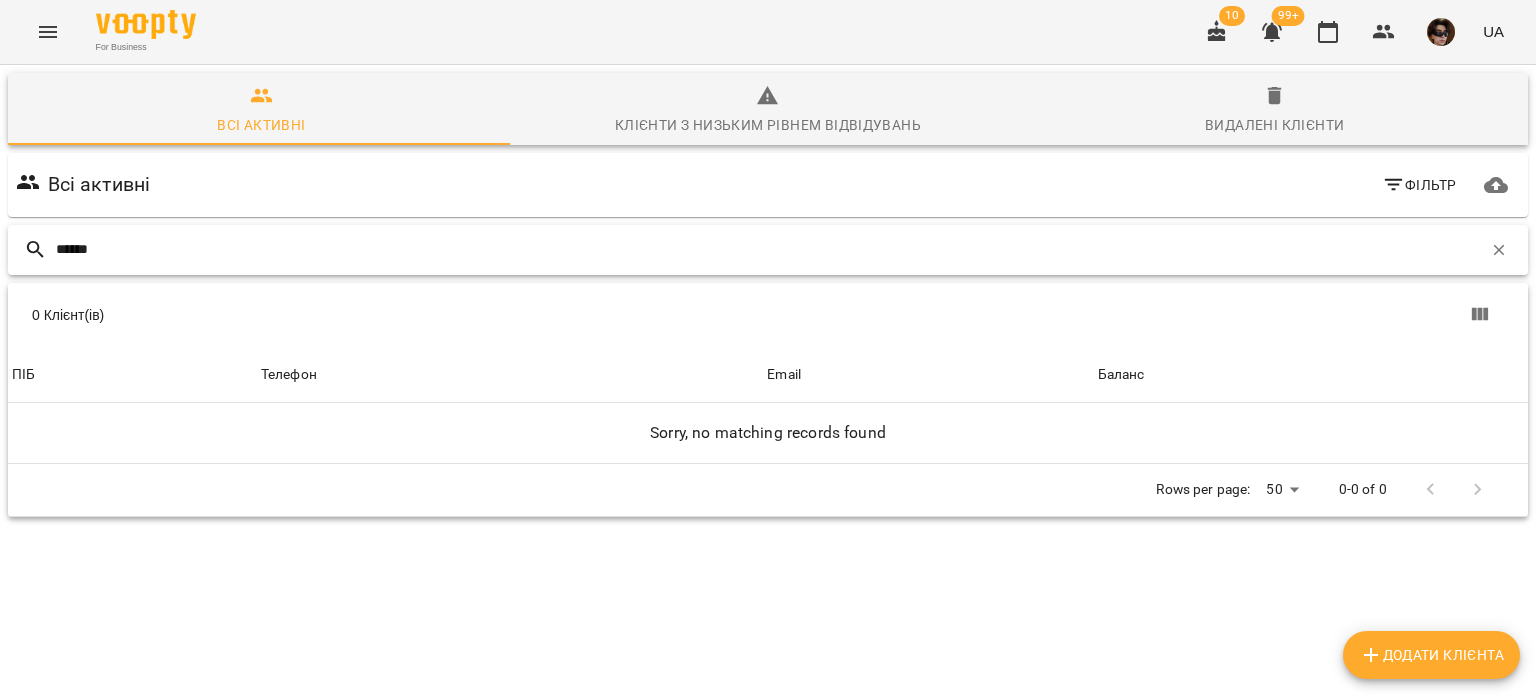 type on "******" 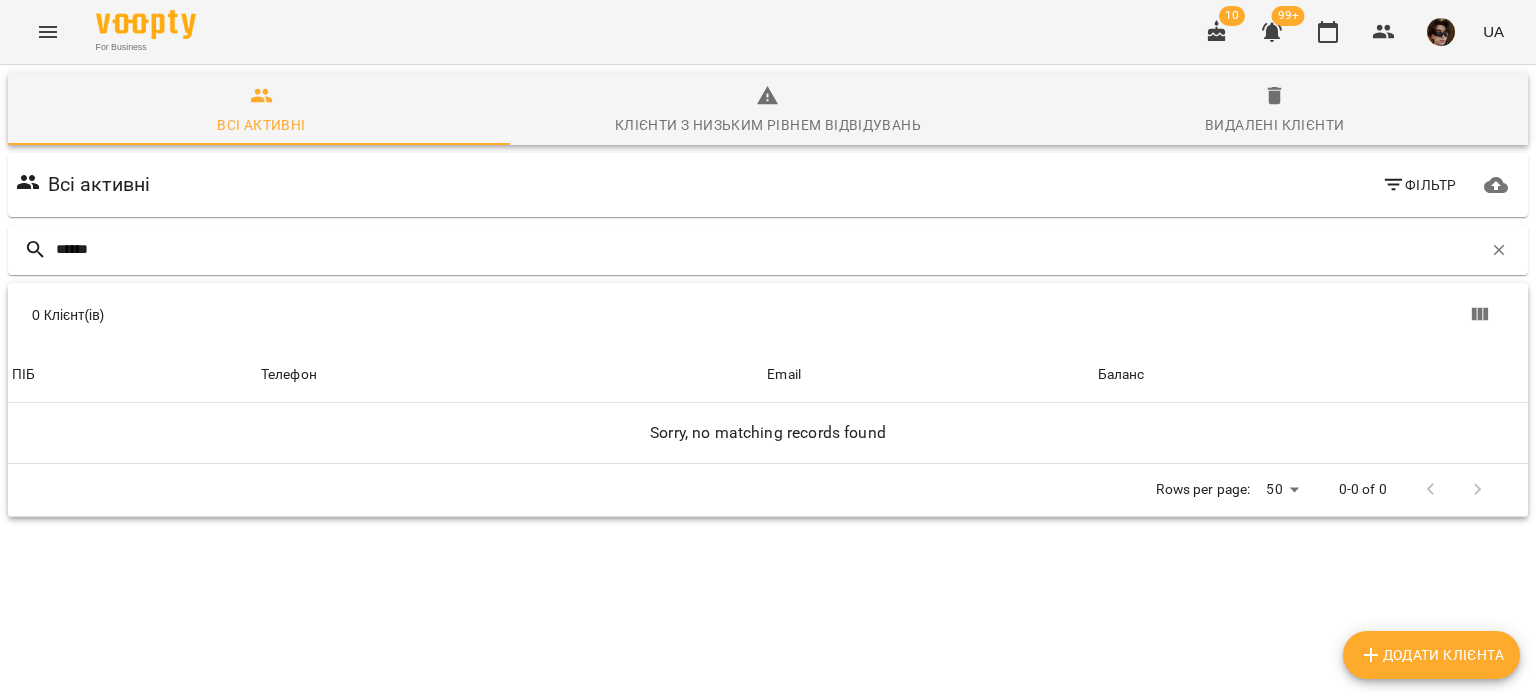 click on "Rows per page: 50 ** 0-0 of 0" at bounding box center (768, 490) 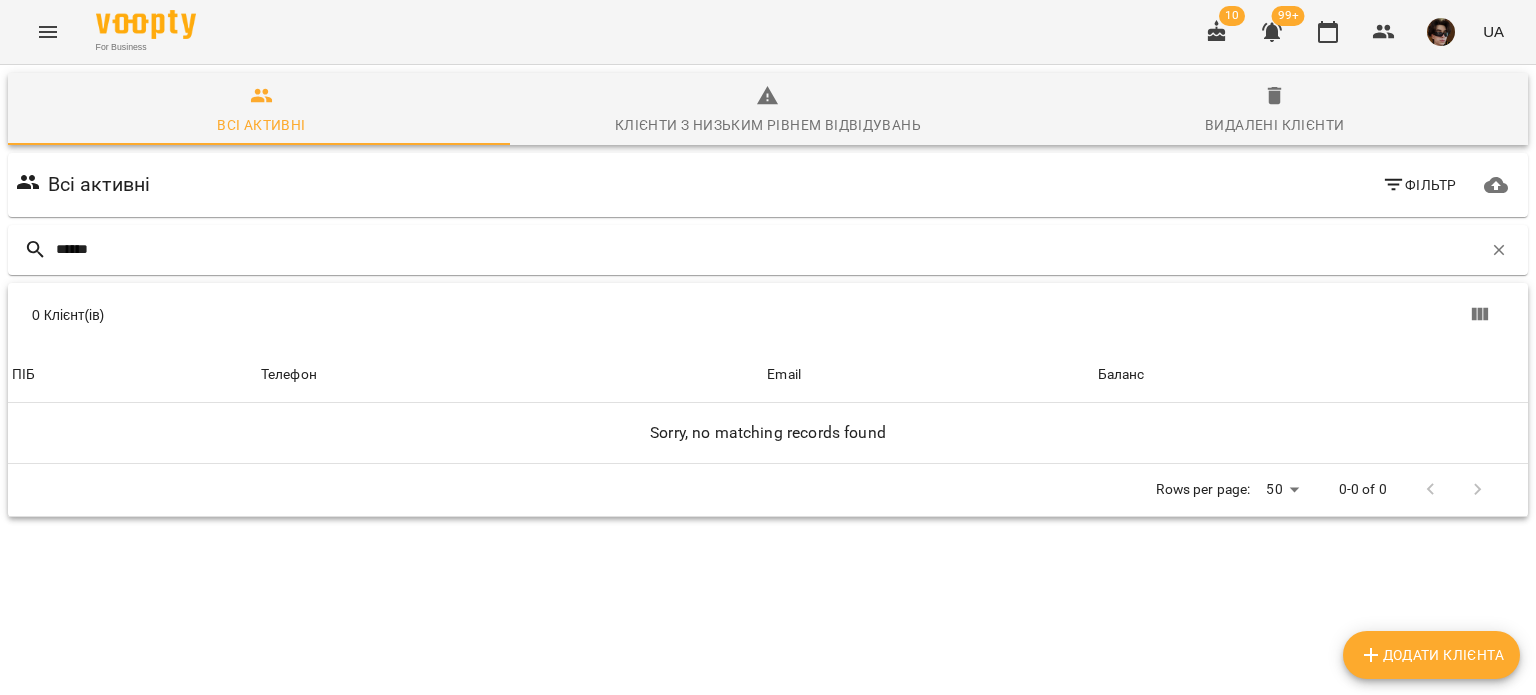 click on "0   Клієнт(ів)" at bounding box center [768, 315] 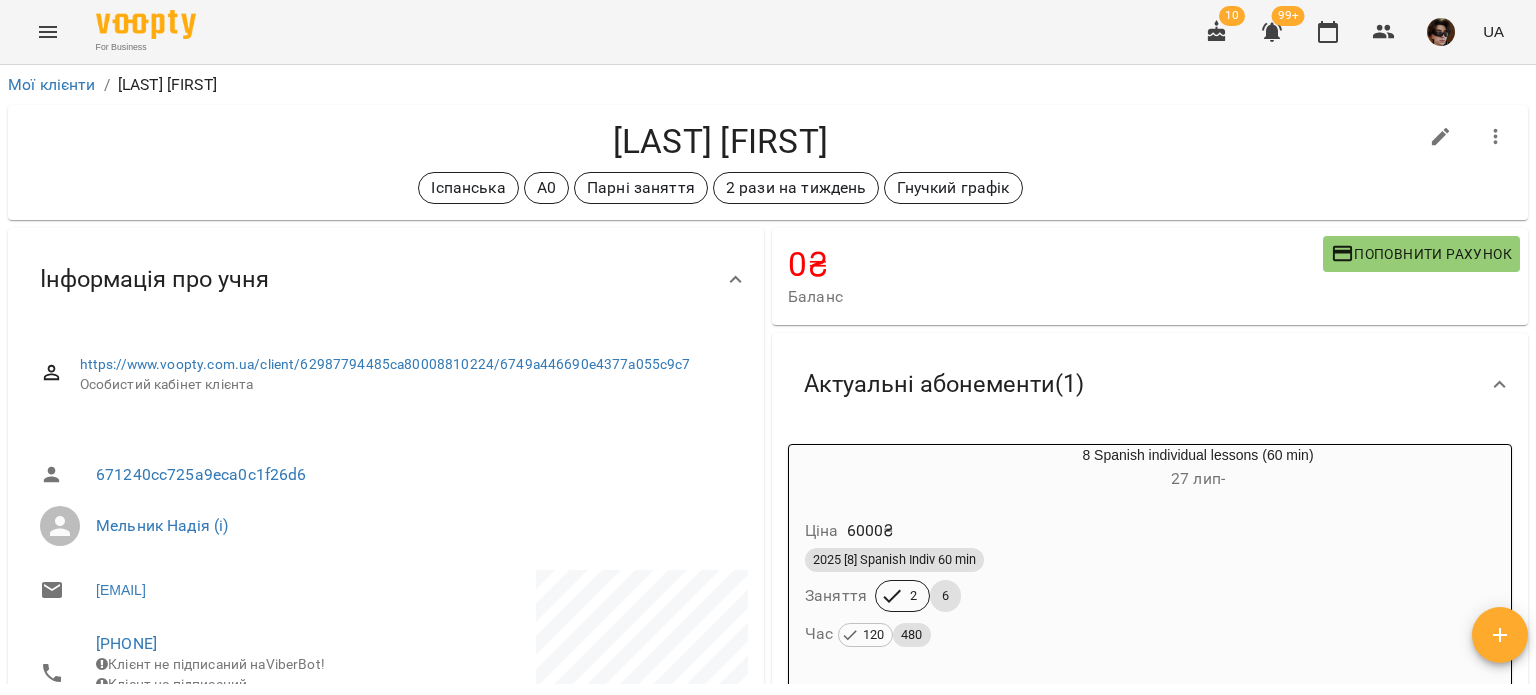 scroll, scrollTop: 0, scrollLeft: 0, axis: both 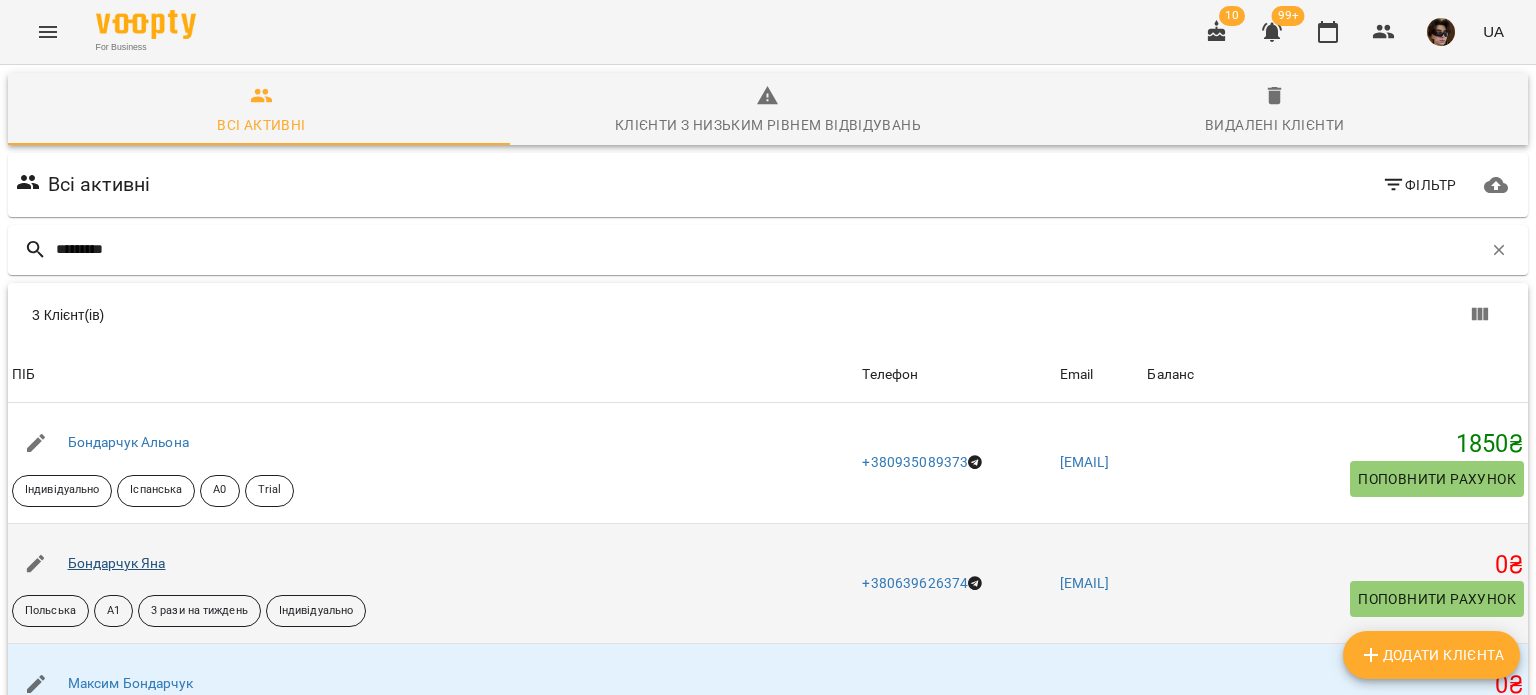 type on "*********" 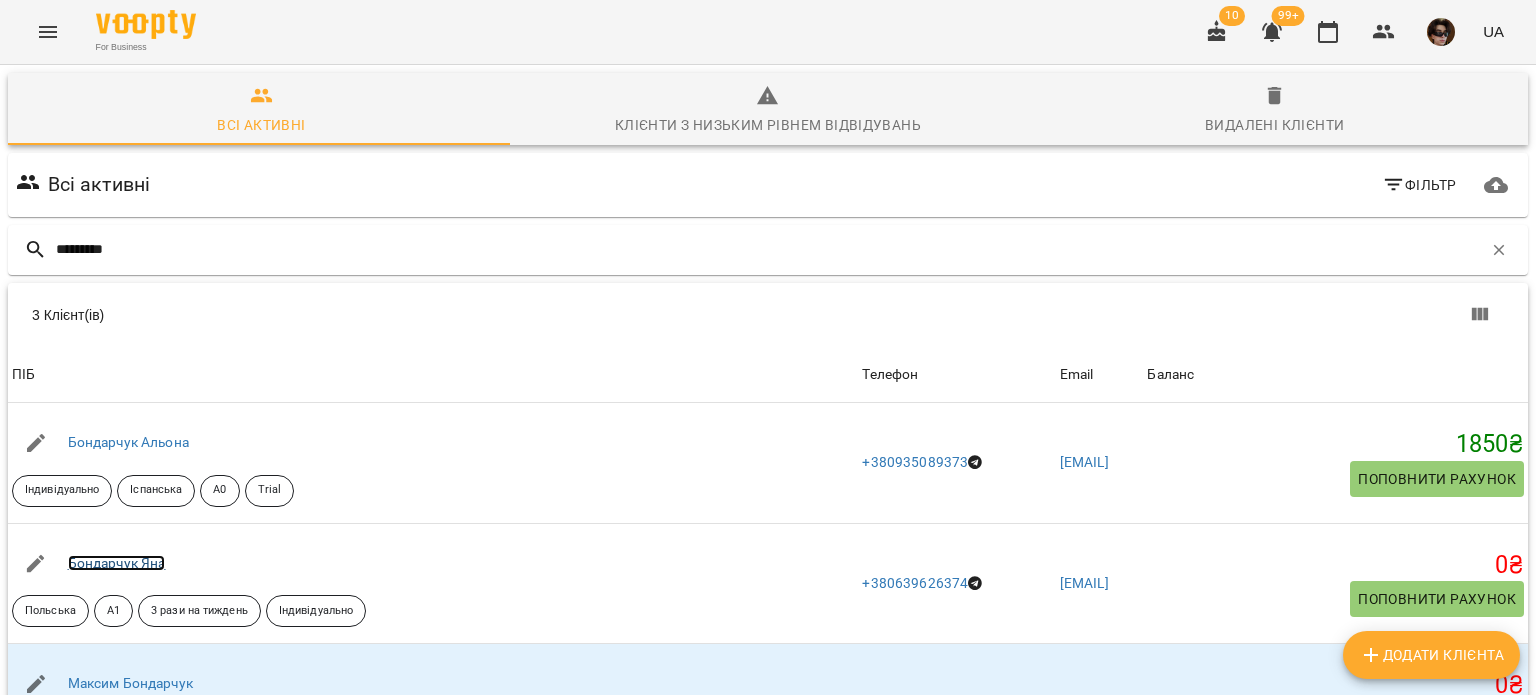 scroll, scrollTop: 36, scrollLeft: 0, axis: vertical 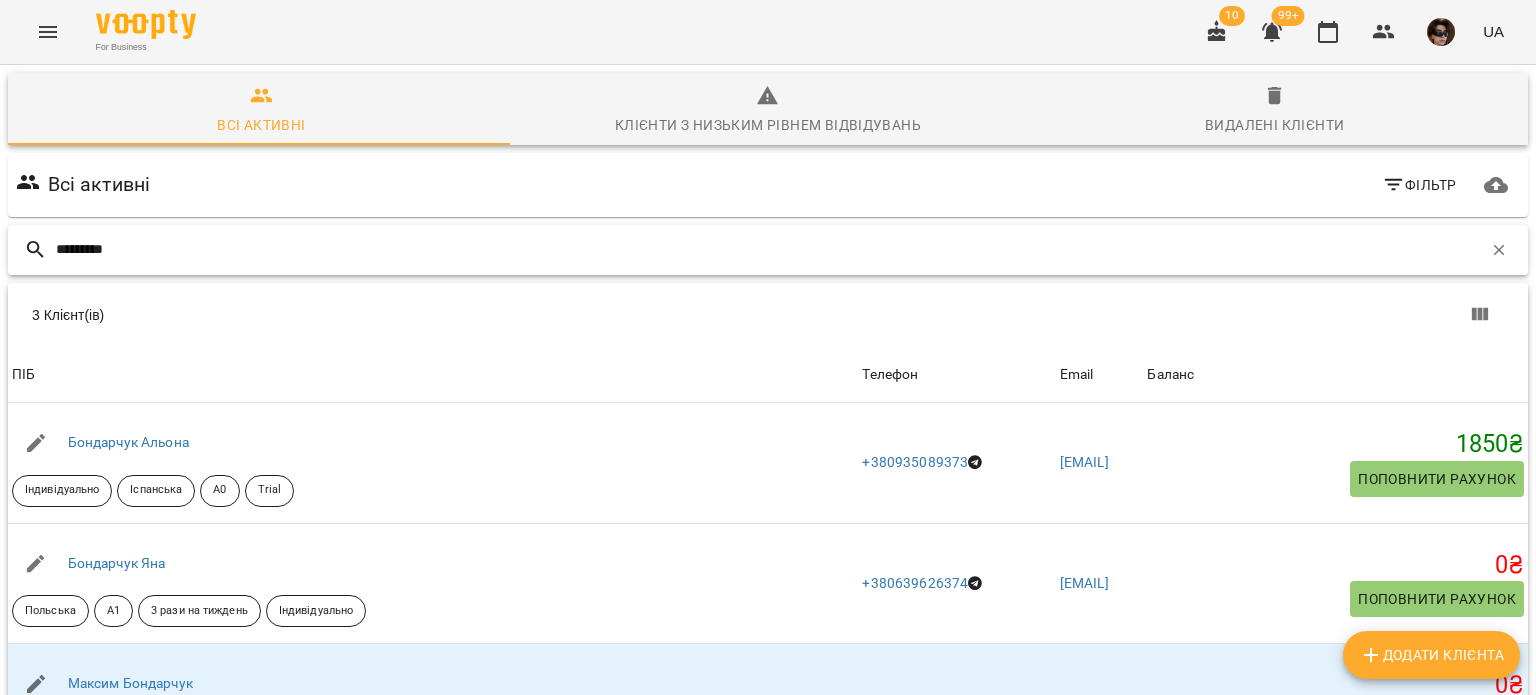 drag, startPoint x: 152, startPoint y: 214, endPoint x: 0, endPoint y: 200, distance: 152.64337 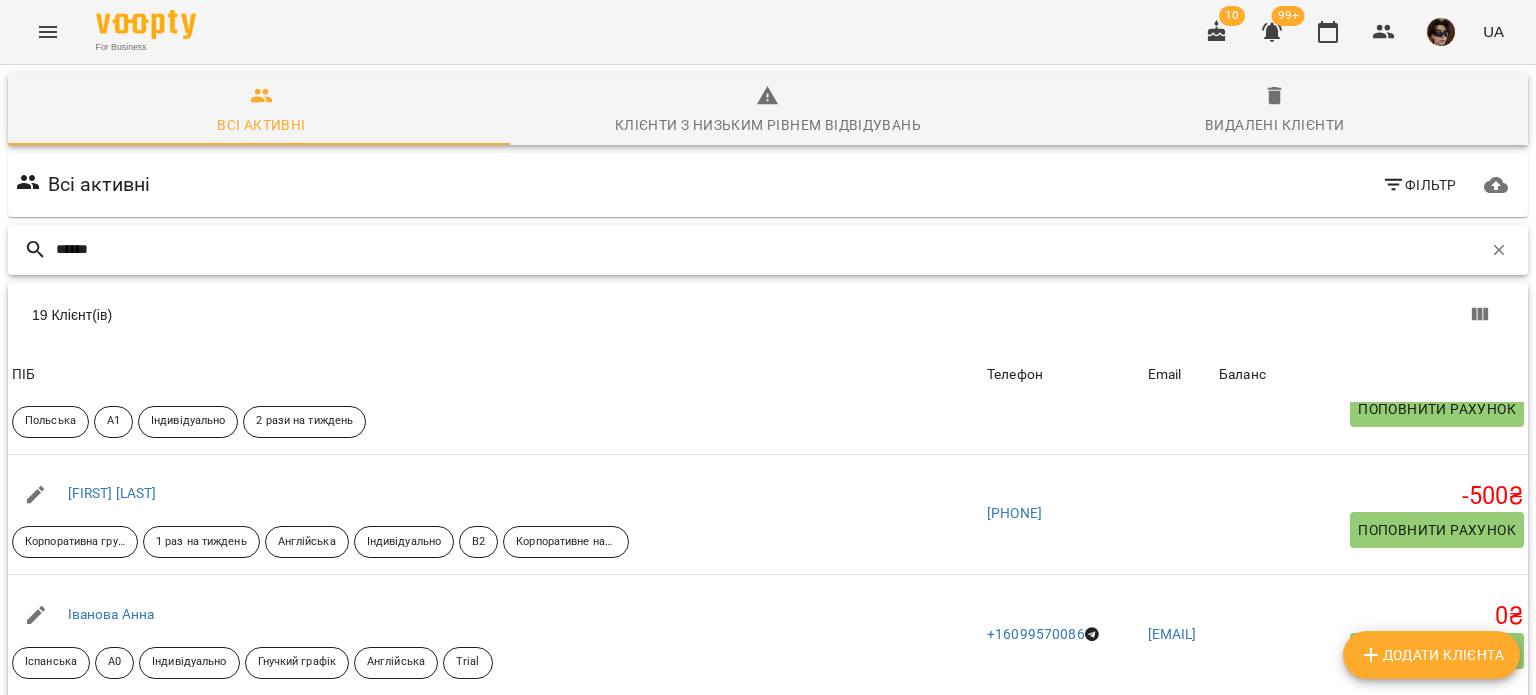 scroll, scrollTop: 0, scrollLeft: 0, axis: both 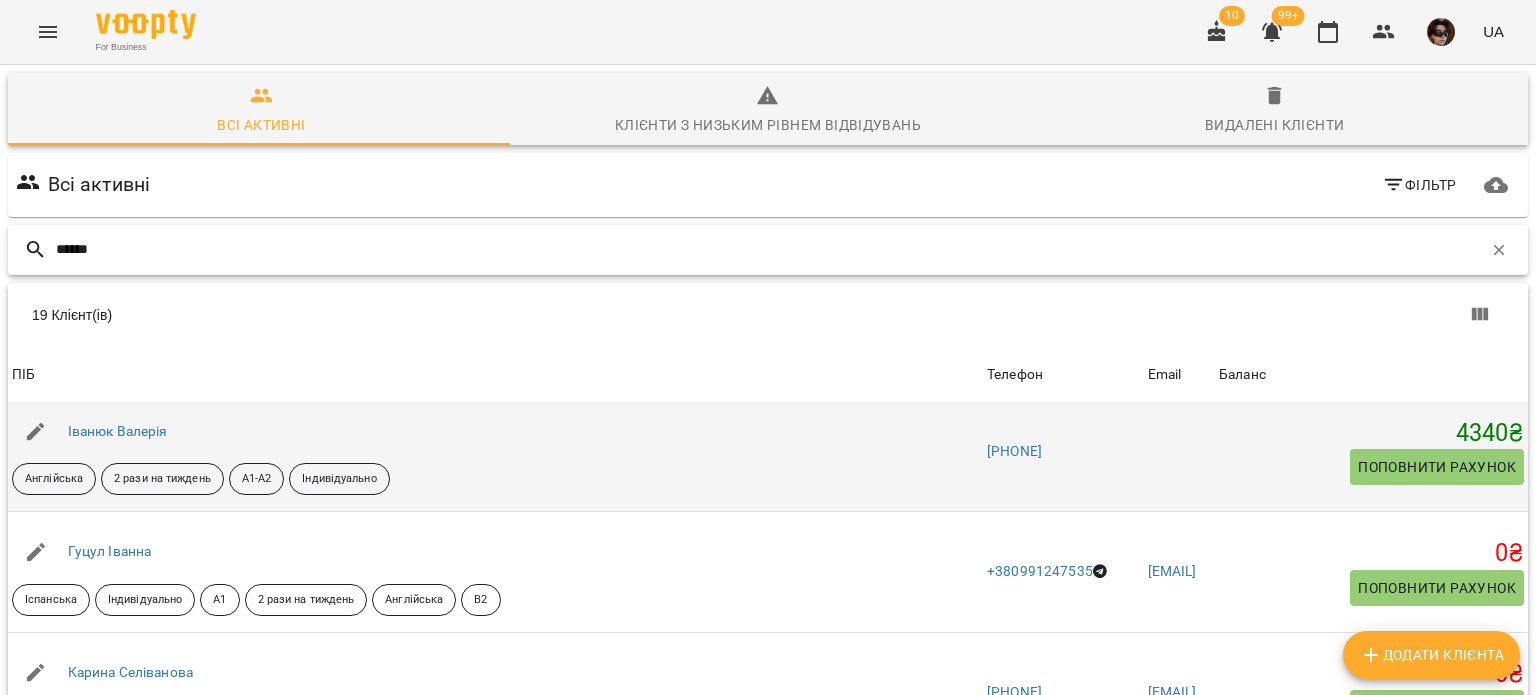 type on "******" 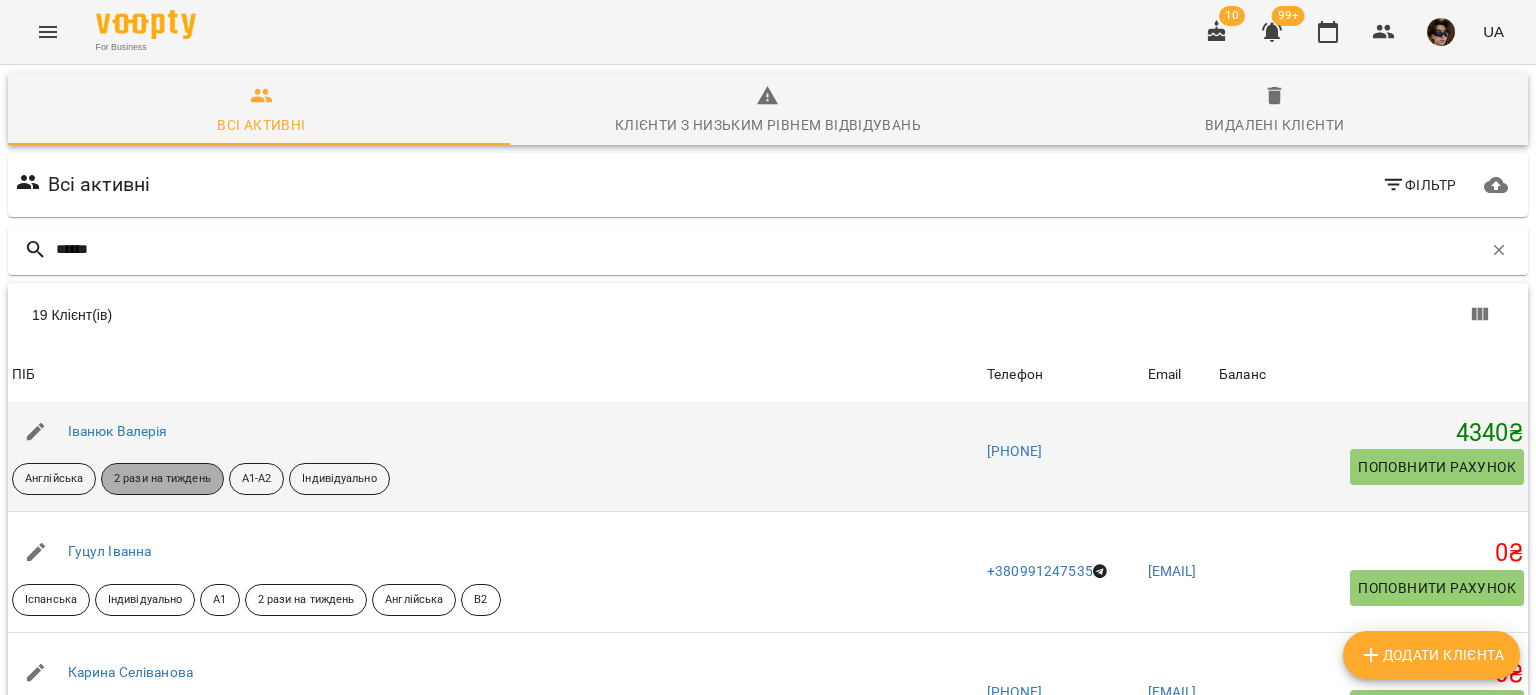 scroll, scrollTop: 975, scrollLeft: 0, axis: vertical 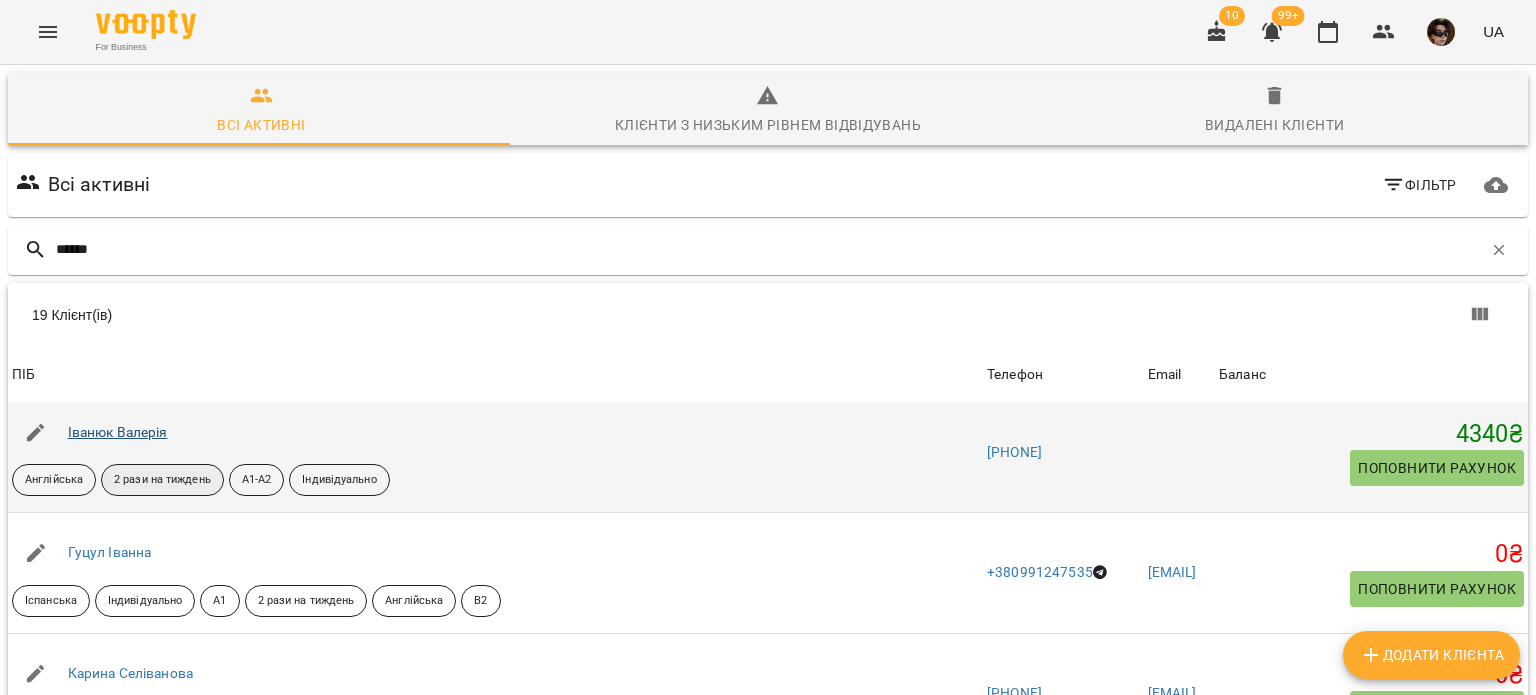 drag, startPoint x: 127, startPoint y: 434, endPoint x: 104, endPoint y: 387, distance: 52.3259 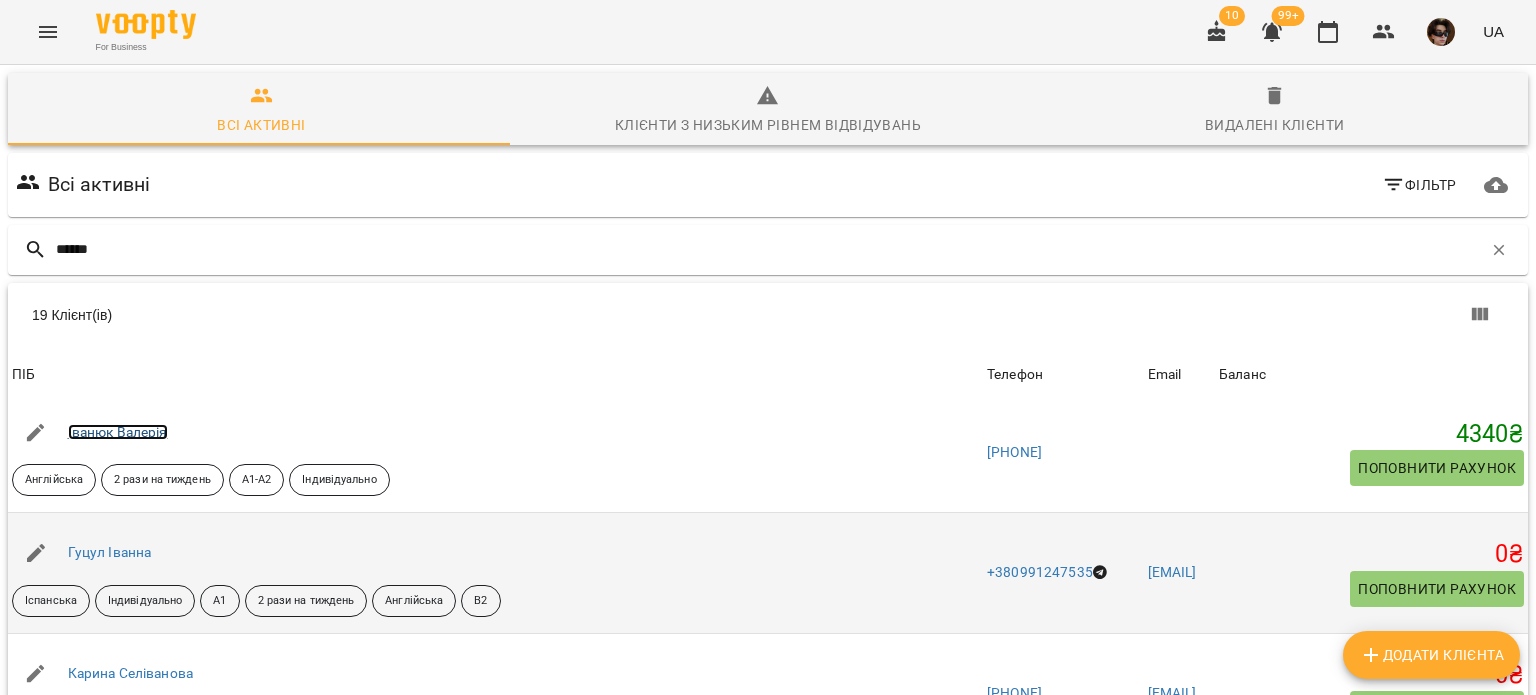 scroll, scrollTop: 0, scrollLeft: 0, axis: both 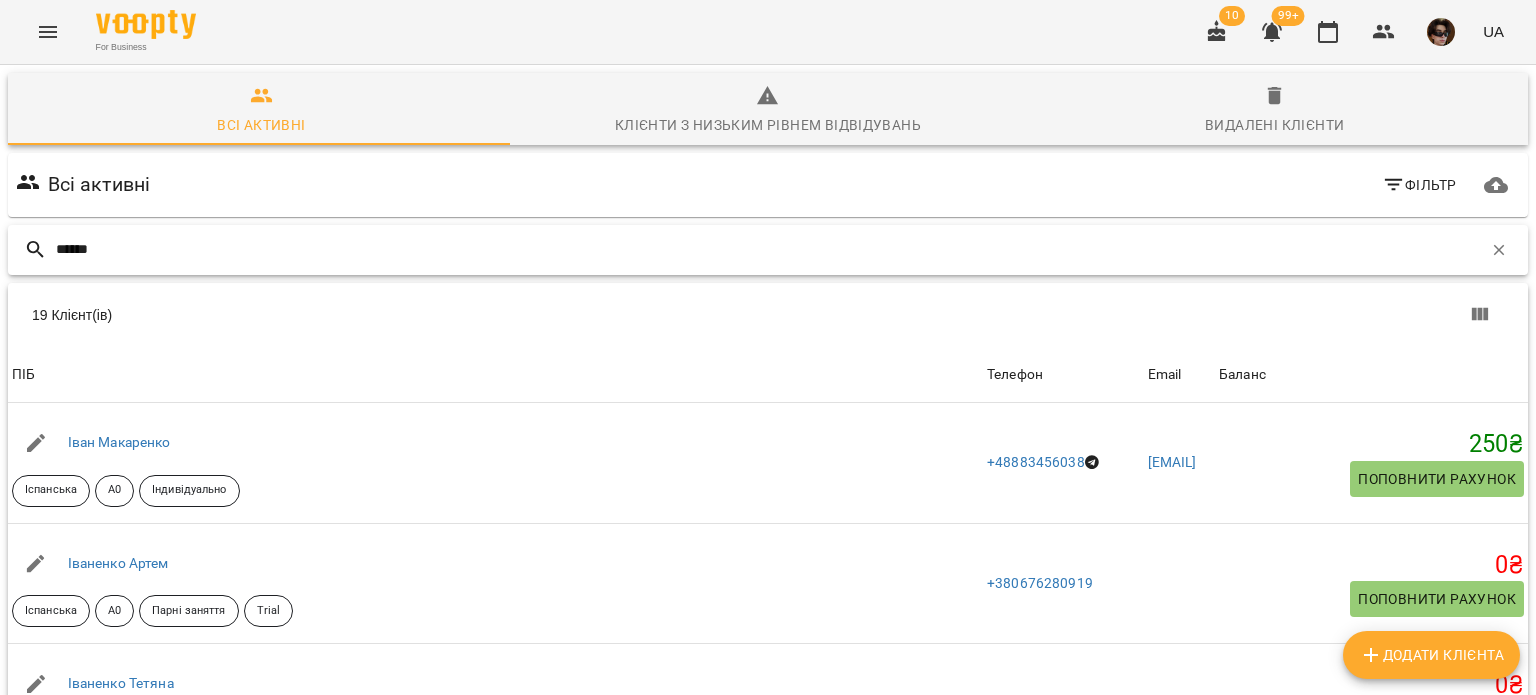 click on "******" at bounding box center [769, 249] 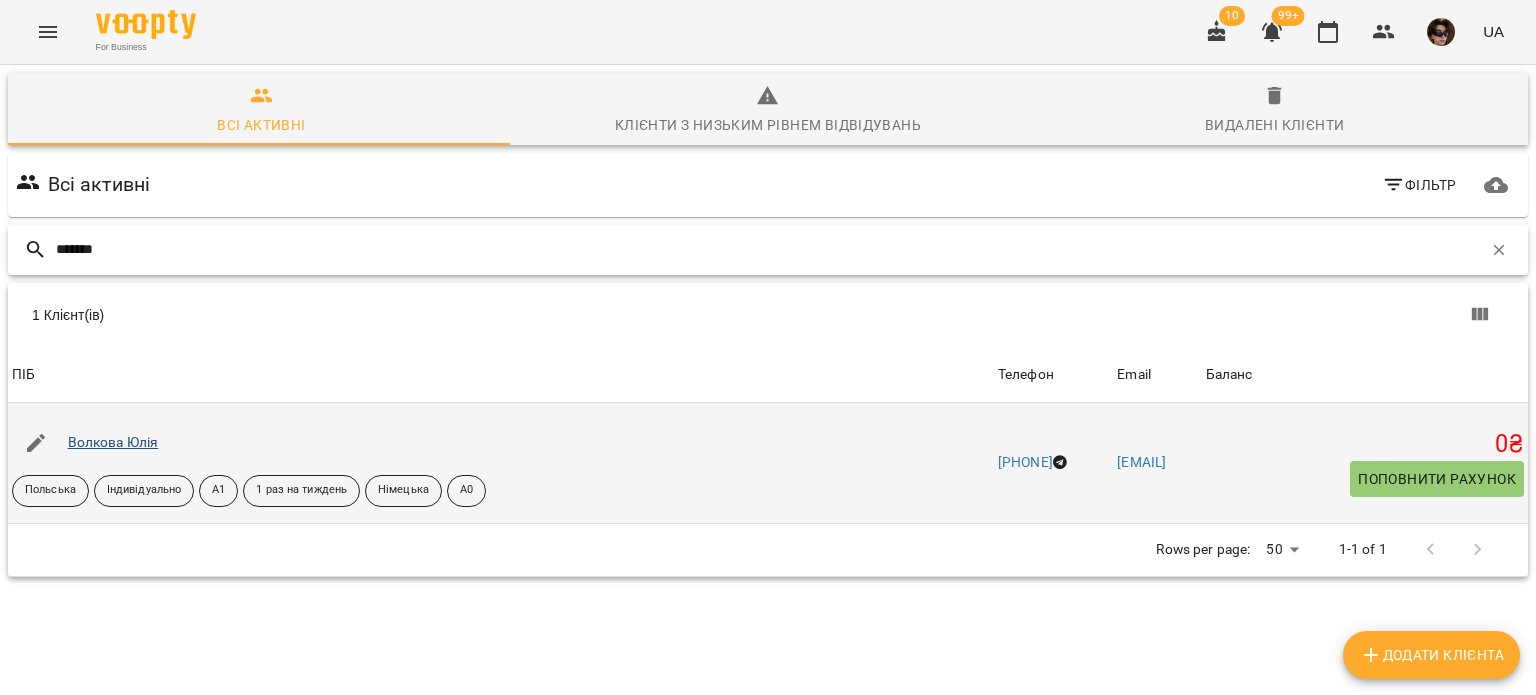 type on "*******" 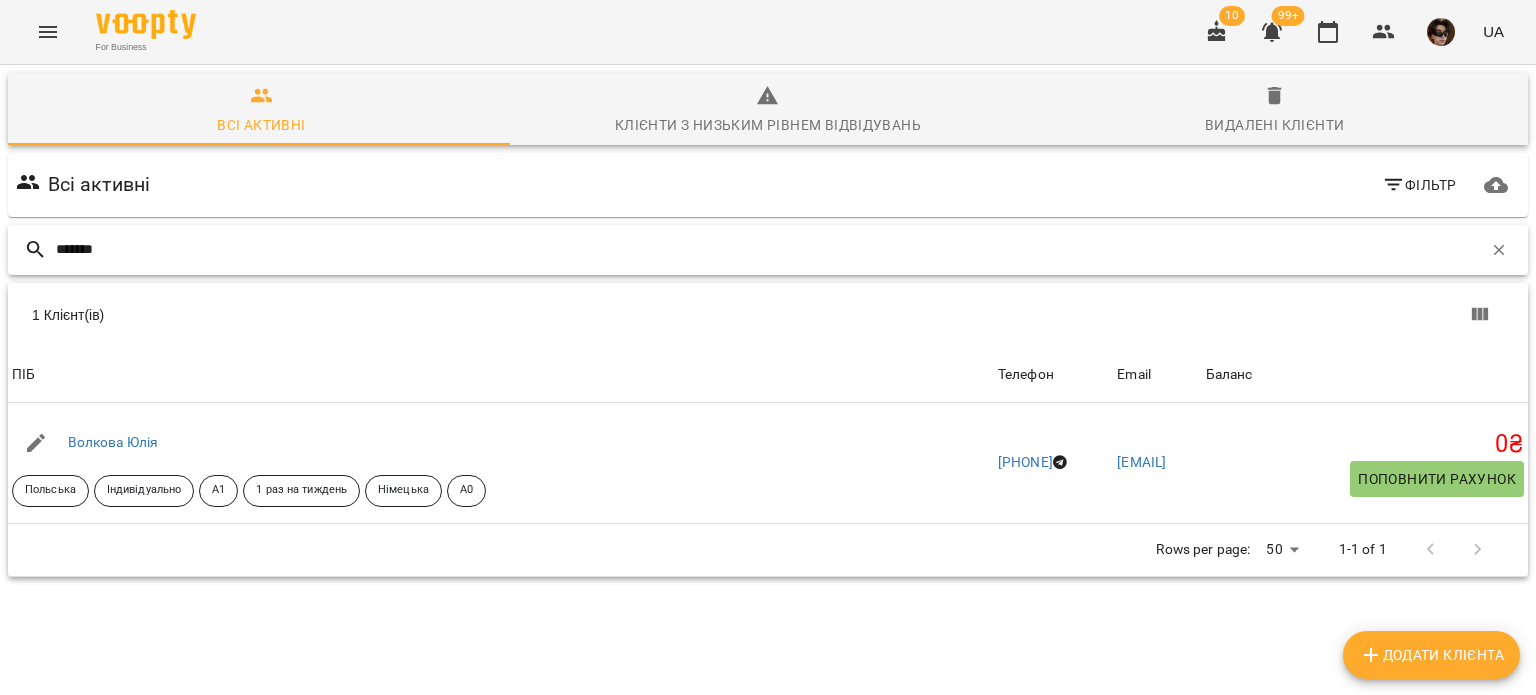 drag, startPoint x: 82, startPoint y: 267, endPoint x: 0, endPoint y: 309, distance: 92.13034 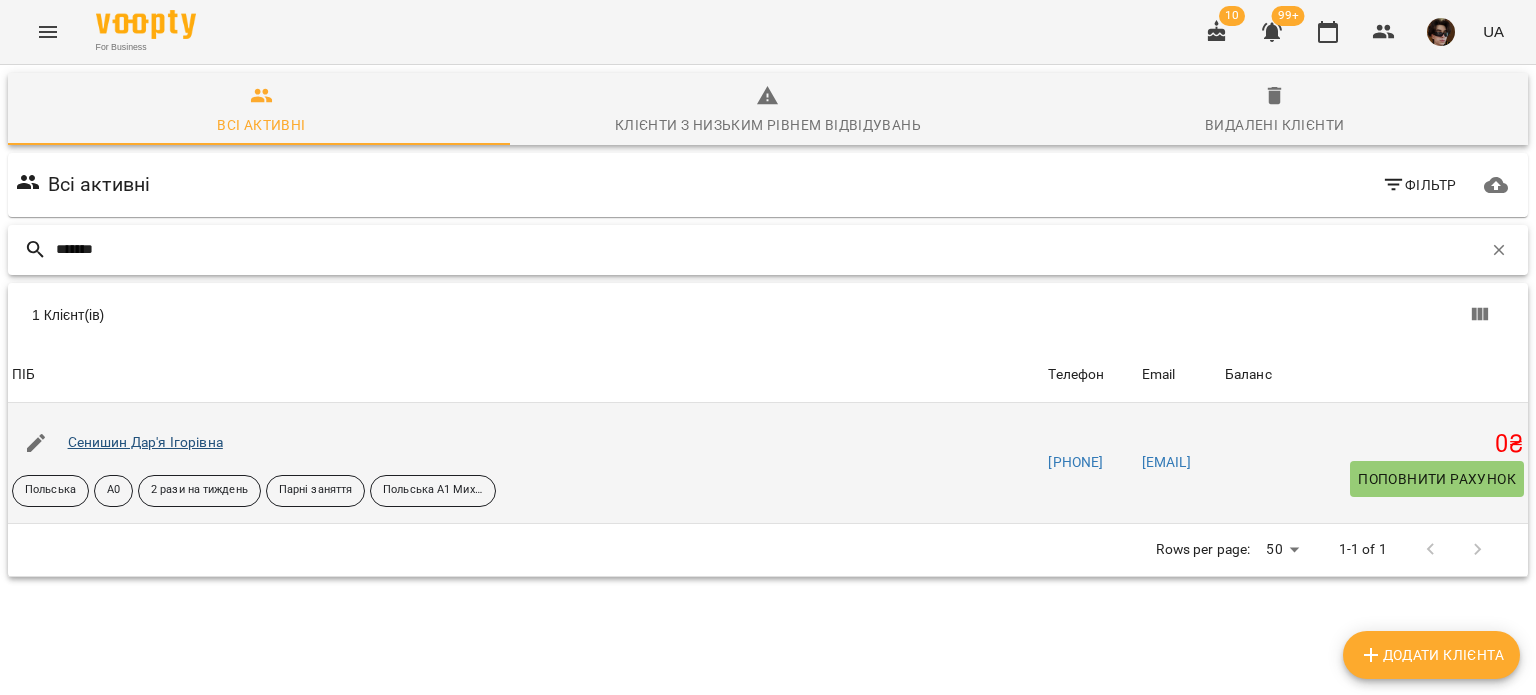 type on "*******" 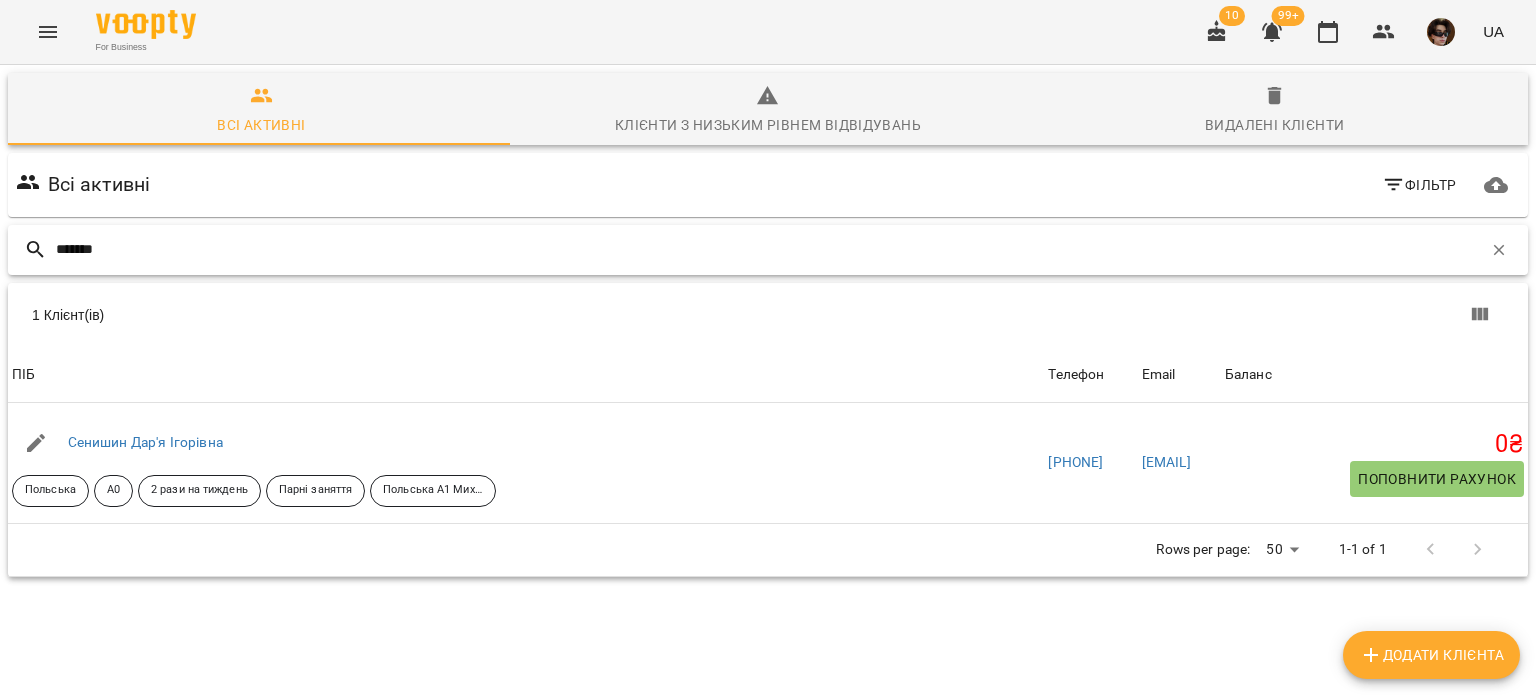 drag, startPoint x: 129, startPoint y: 258, endPoint x: 0, endPoint y: 242, distance: 129.98846 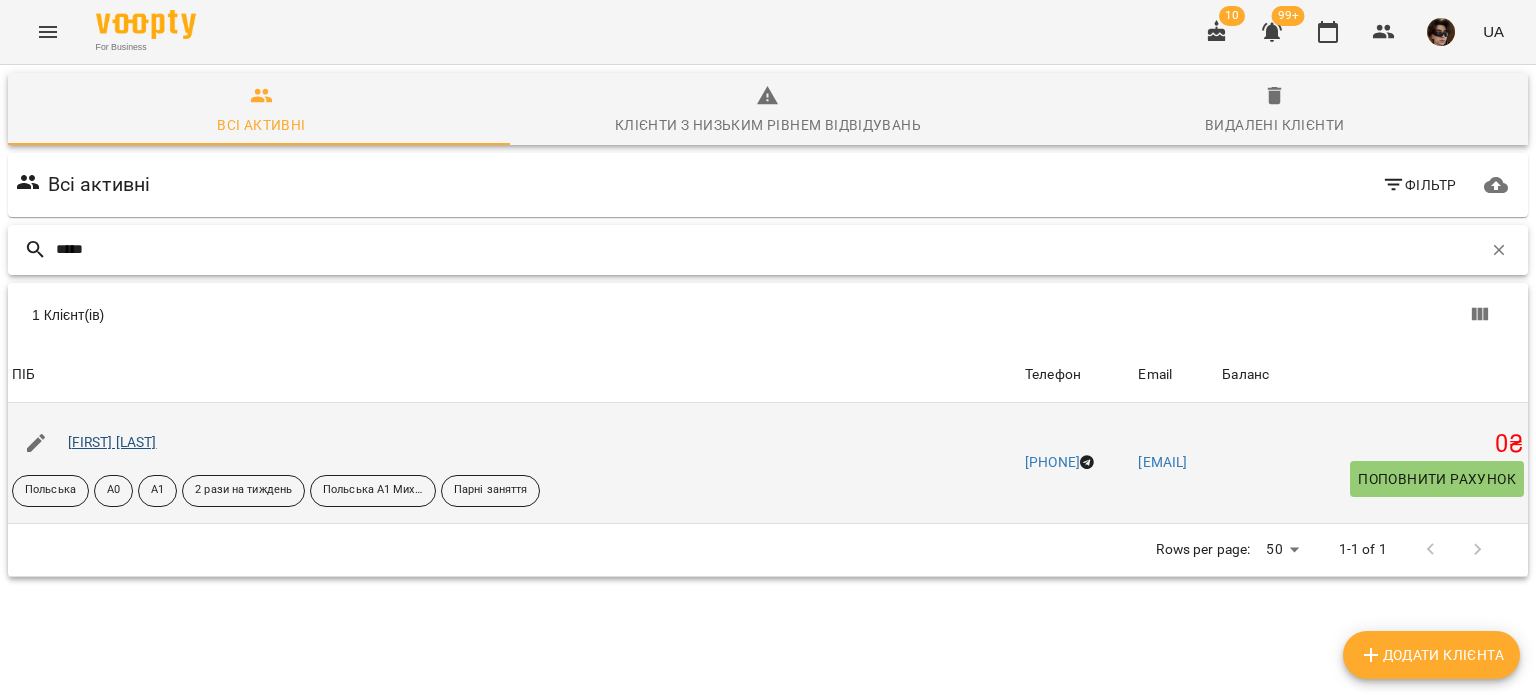 type on "*****" 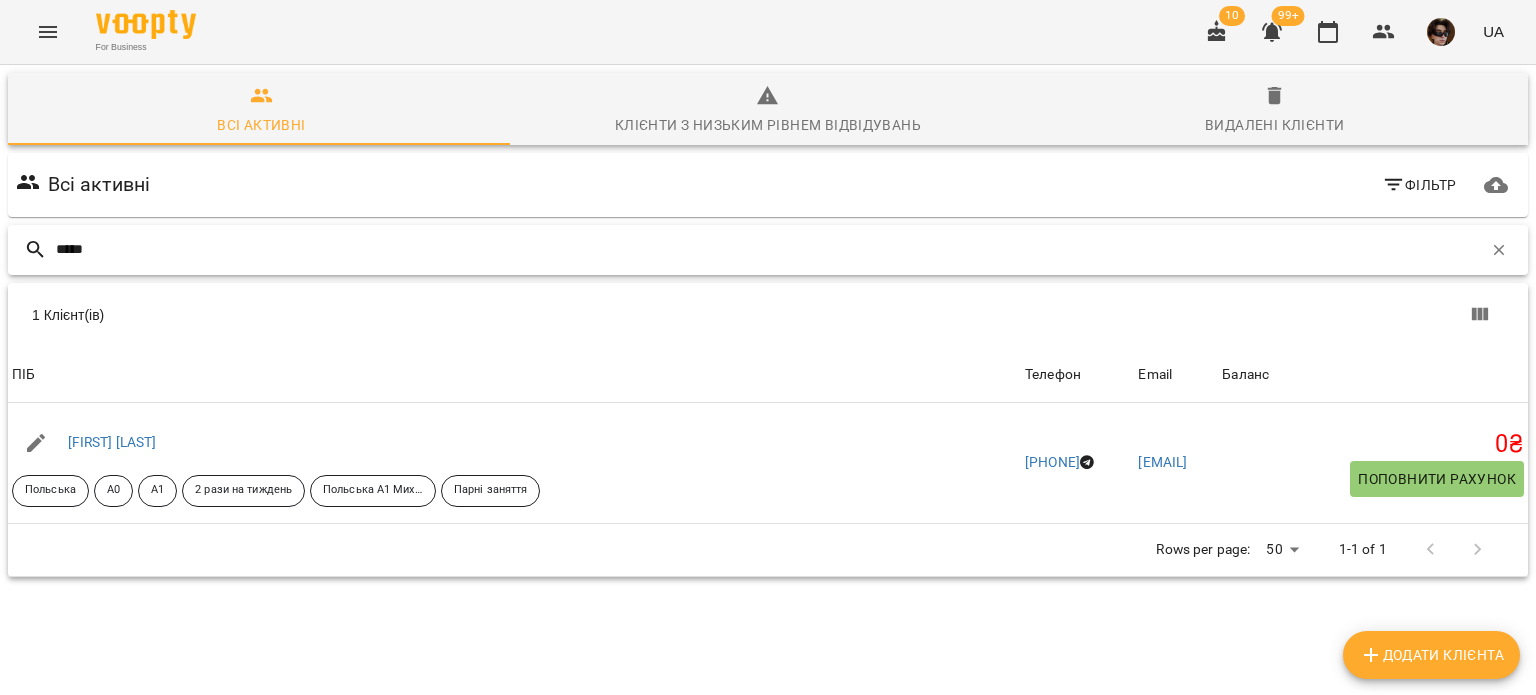 drag, startPoint x: 112, startPoint y: 263, endPoint x: 0, endPoint y: 285, distance: 114.14027 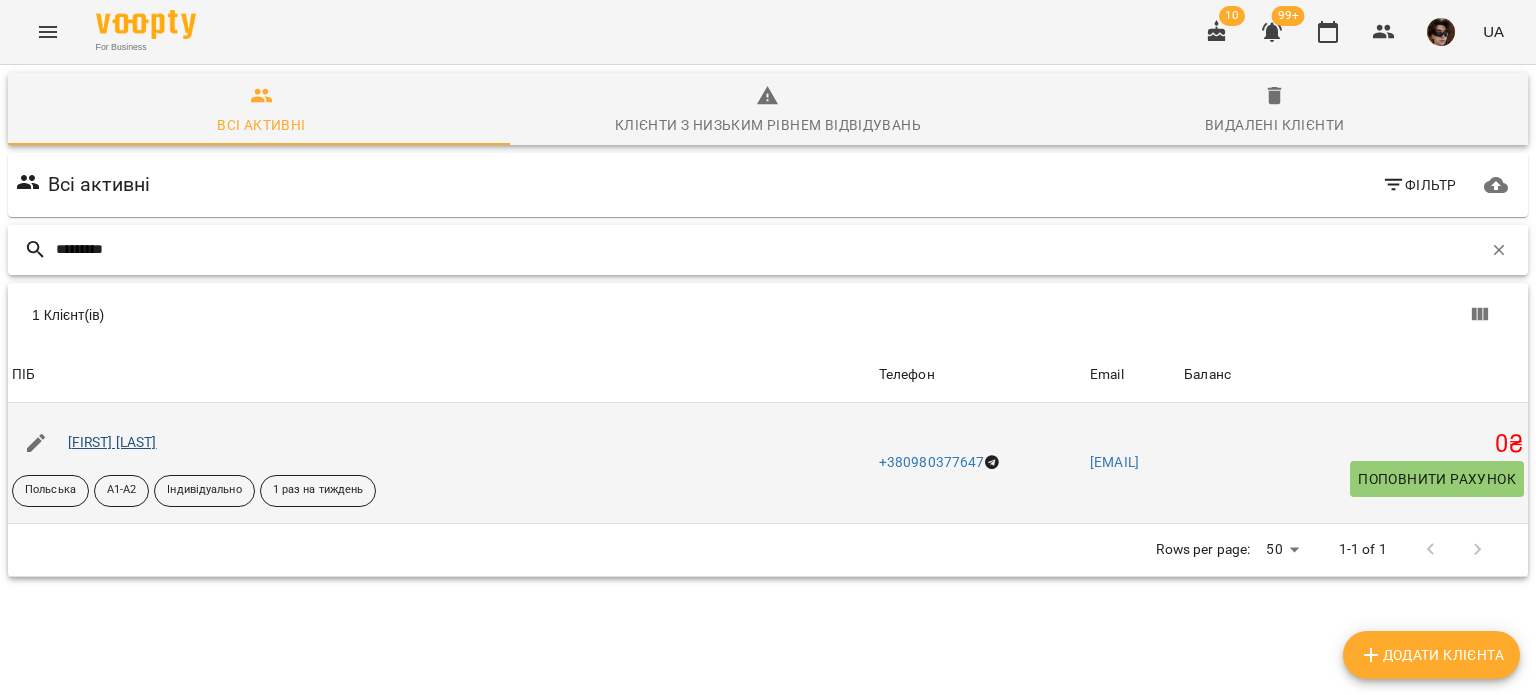 type on "*********" 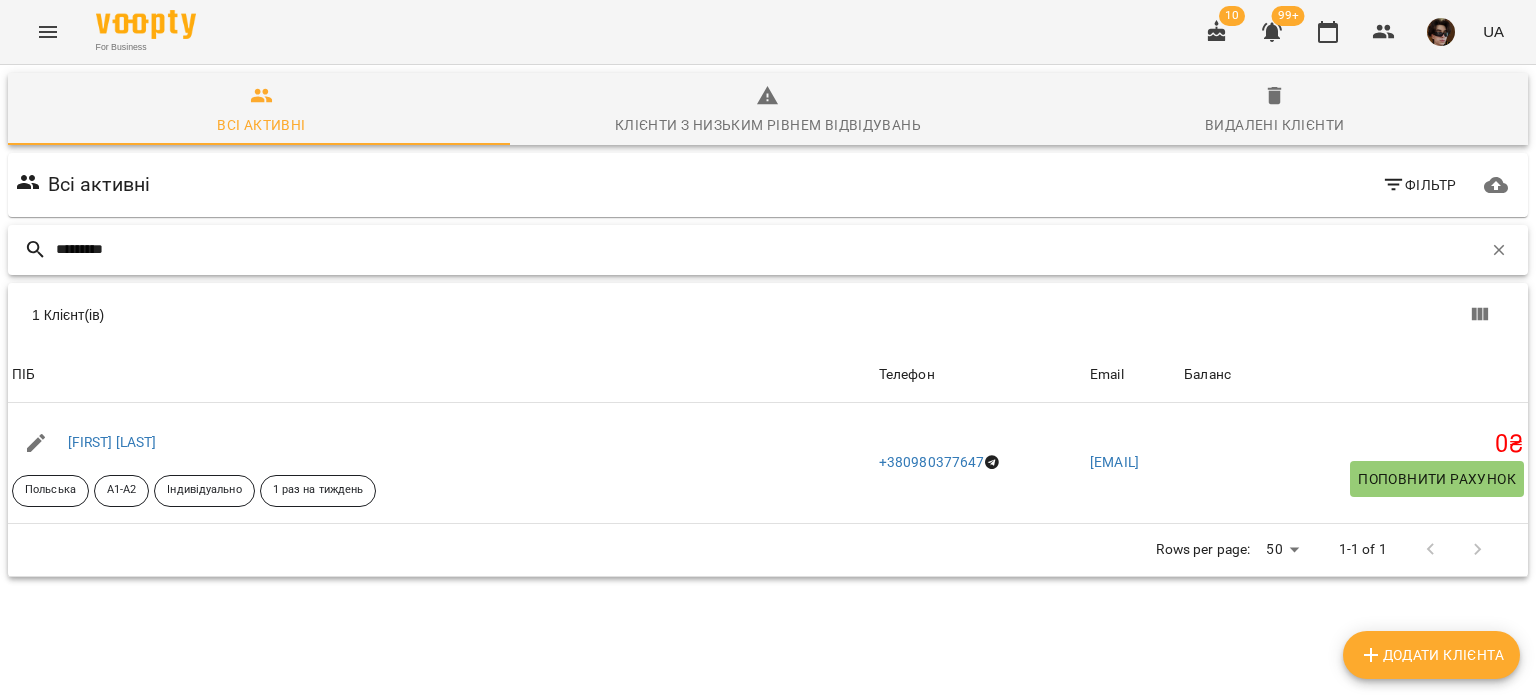 drag, startPoint x: 138, startPoint y: 243, endPoint x: 0, endPoint y: 194, distance: 146.44112 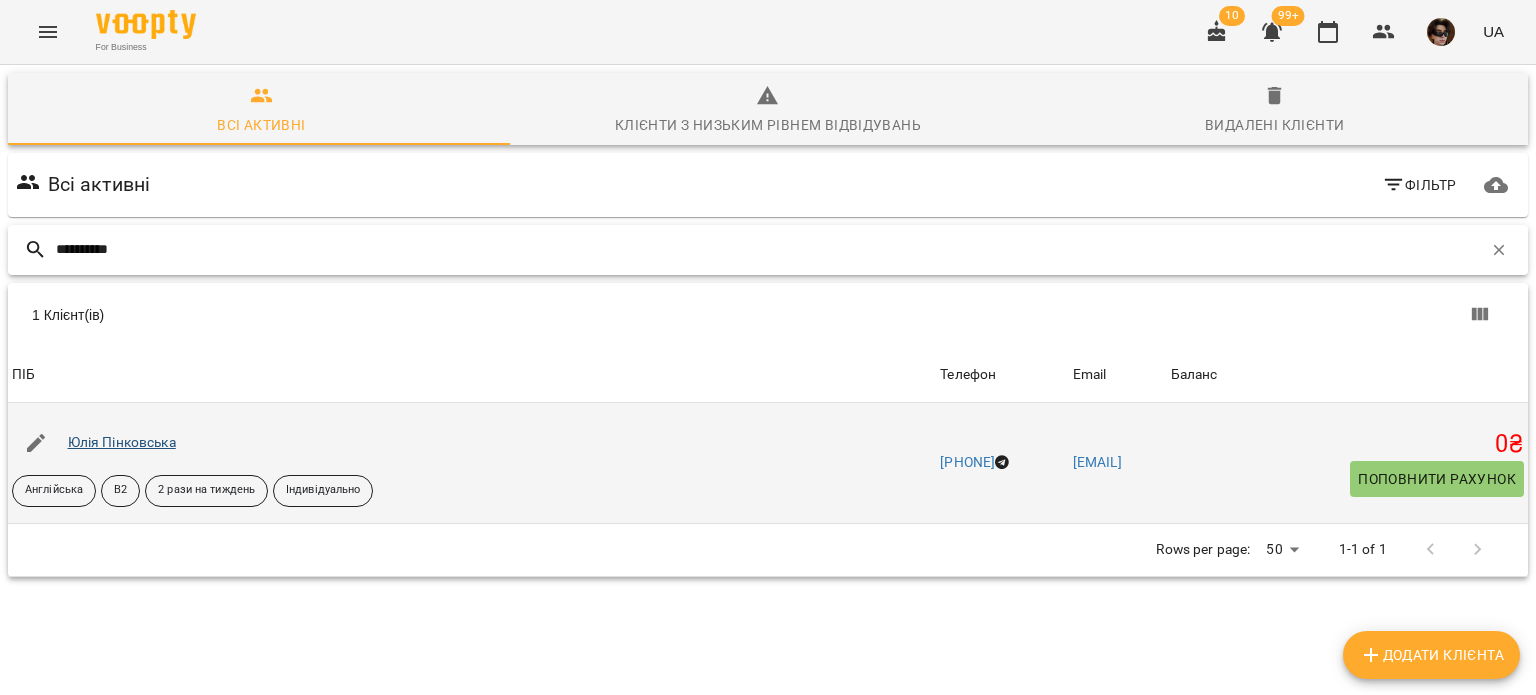 type on "**********" 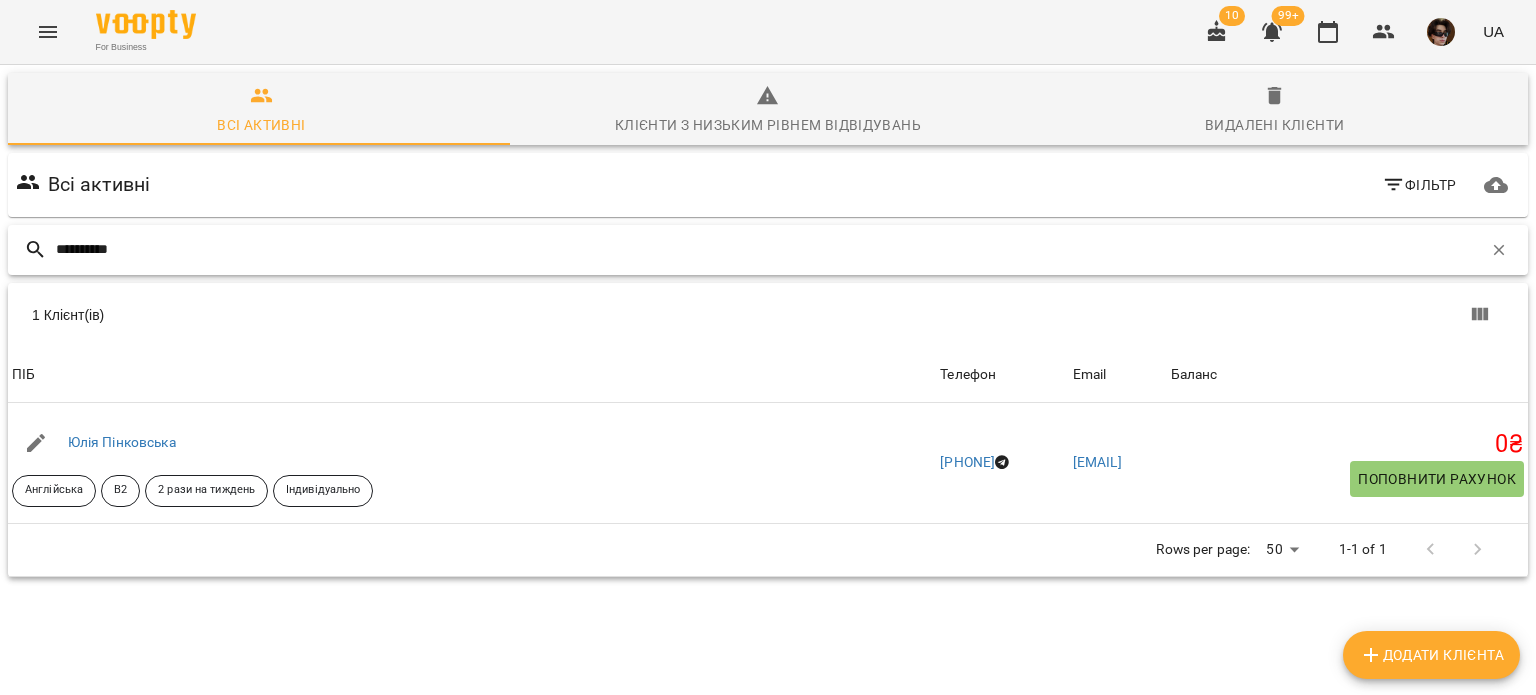 drag, startPoint x: 164, startPoint y: 245, endPoint x: 0, endPoint y: 216, distance: 166.54428 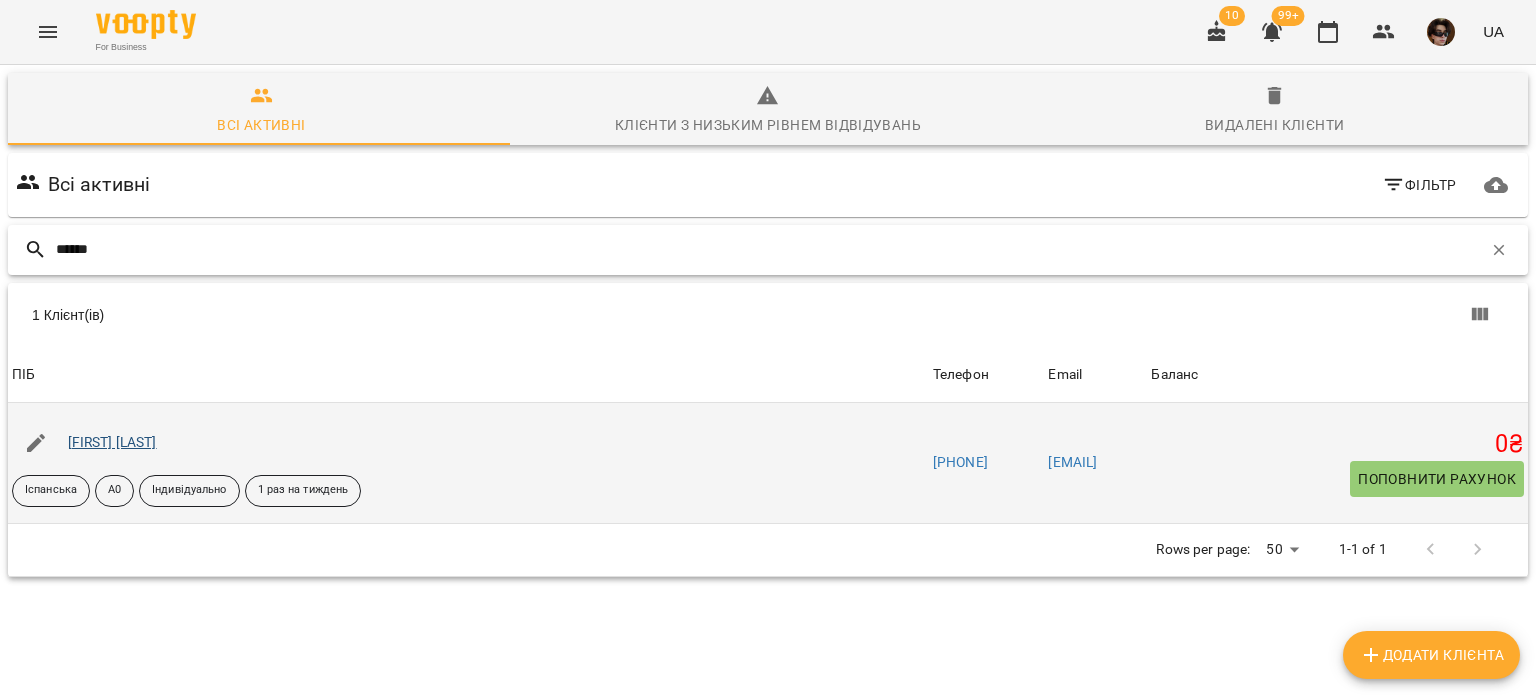 type on "******" 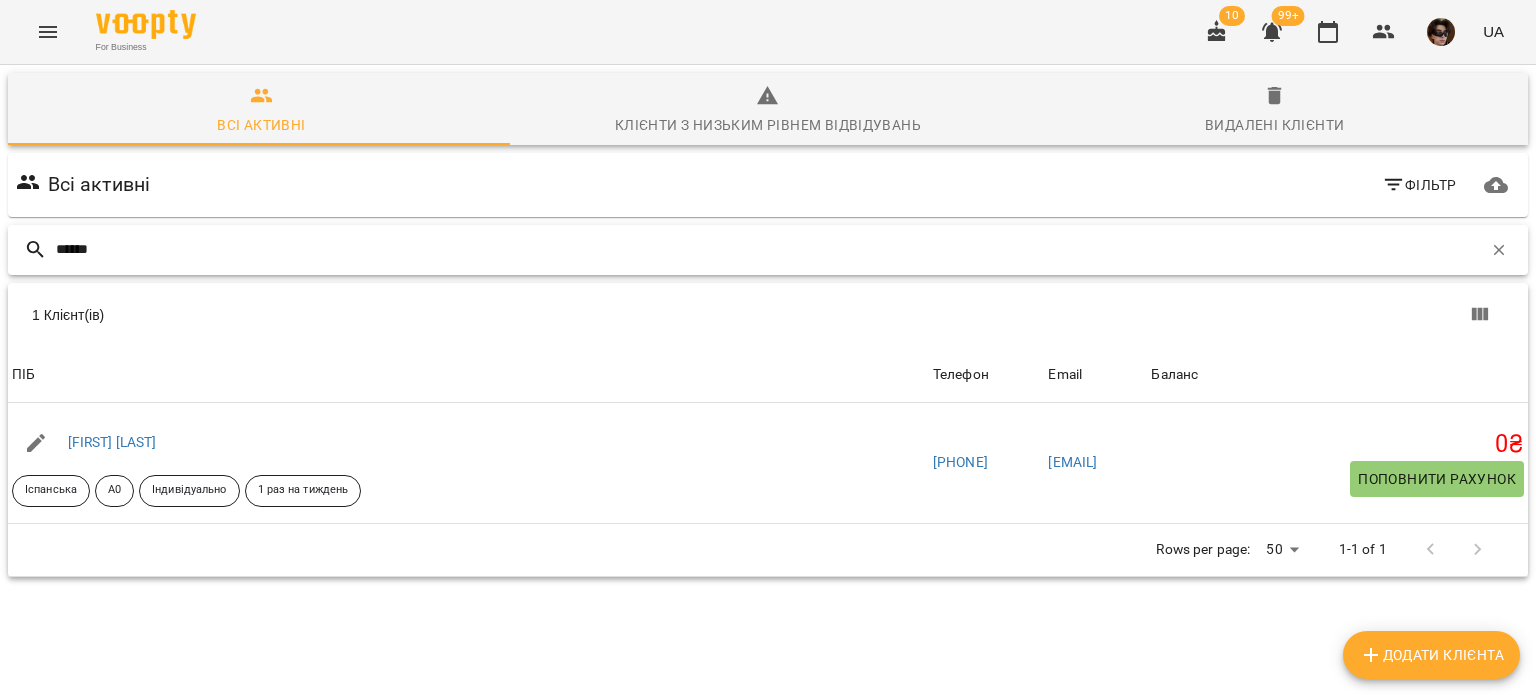 drag, startPoint x: 156, startPoint y: 263, endPoint x: 0, endPoint y: 210, distance: 164.7574 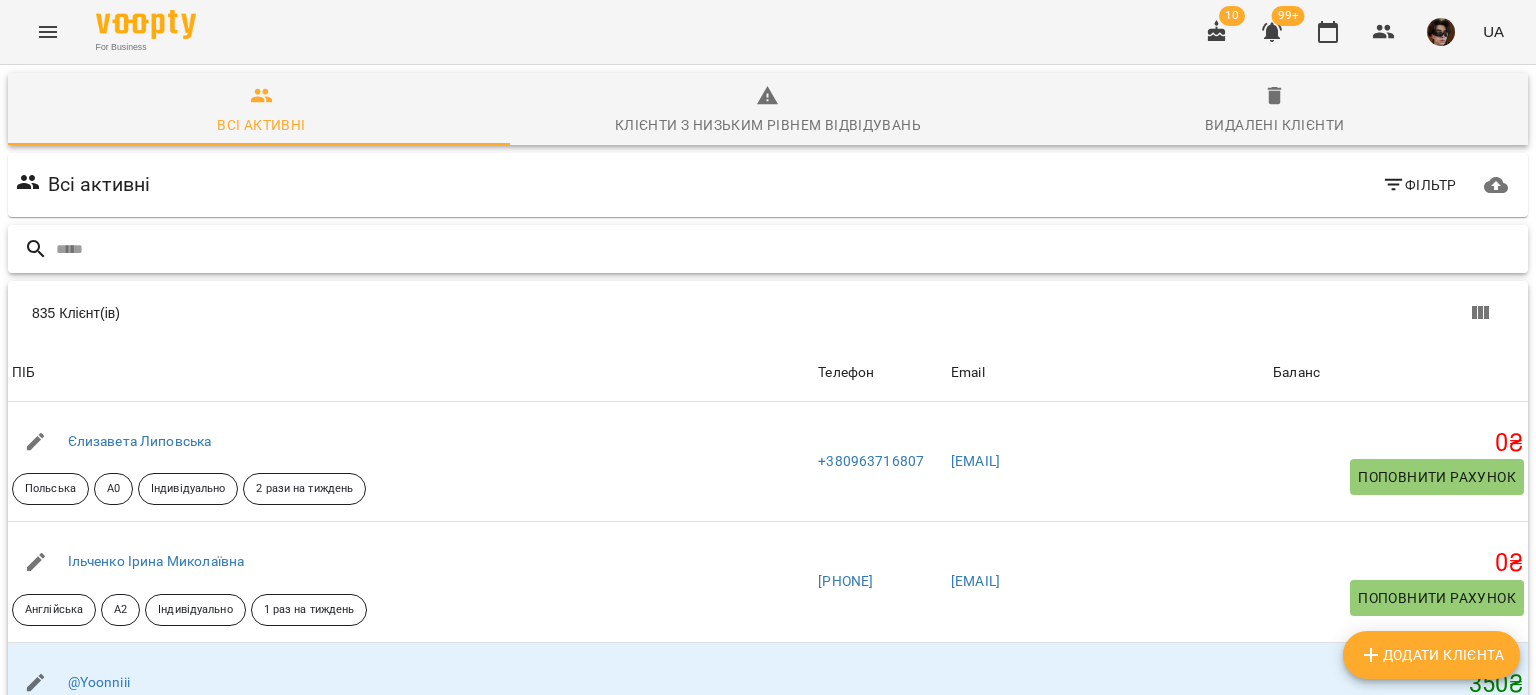 click at bounding box center [788, 249] 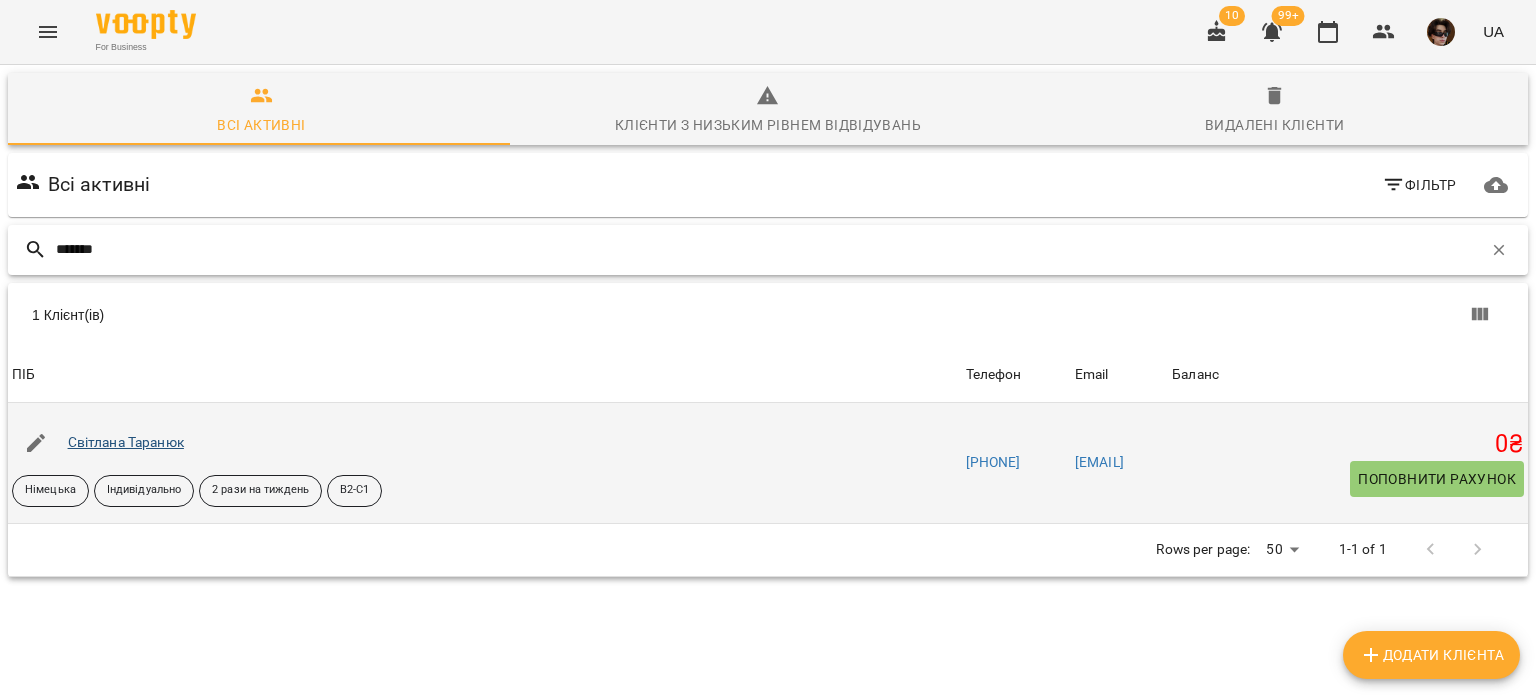 type on "*******" 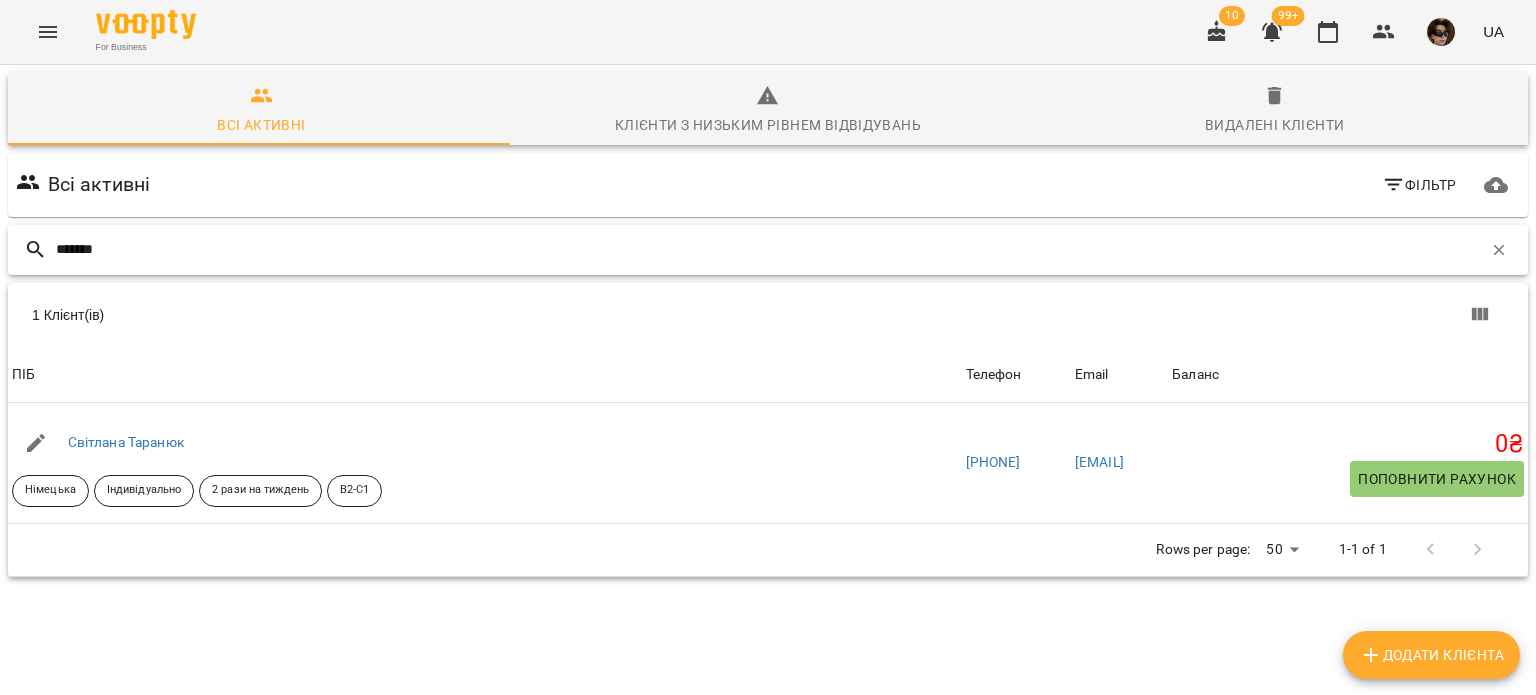 drag, startPoint x: 145, startPoint y: 259, endPoint x: 0, endPoint y: 207, distance: 154.0422 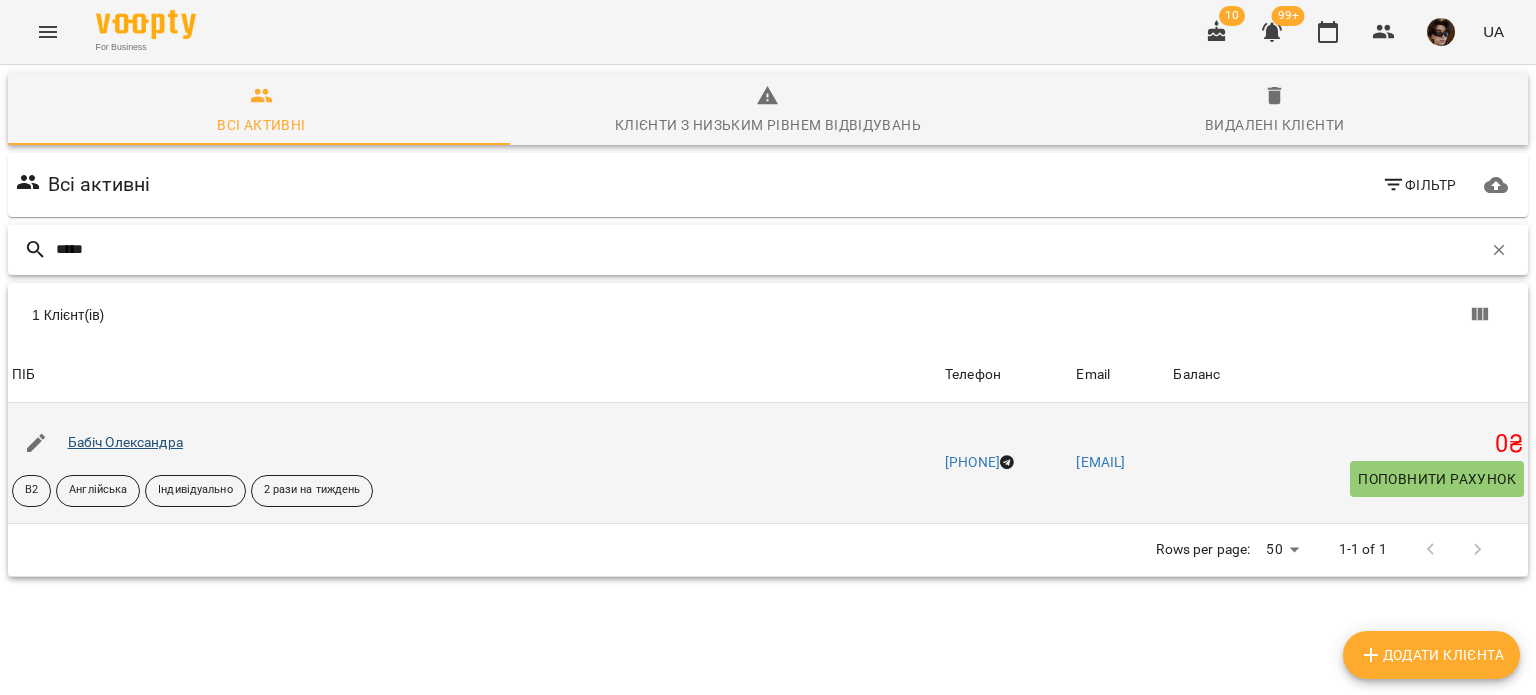 type on "*****" 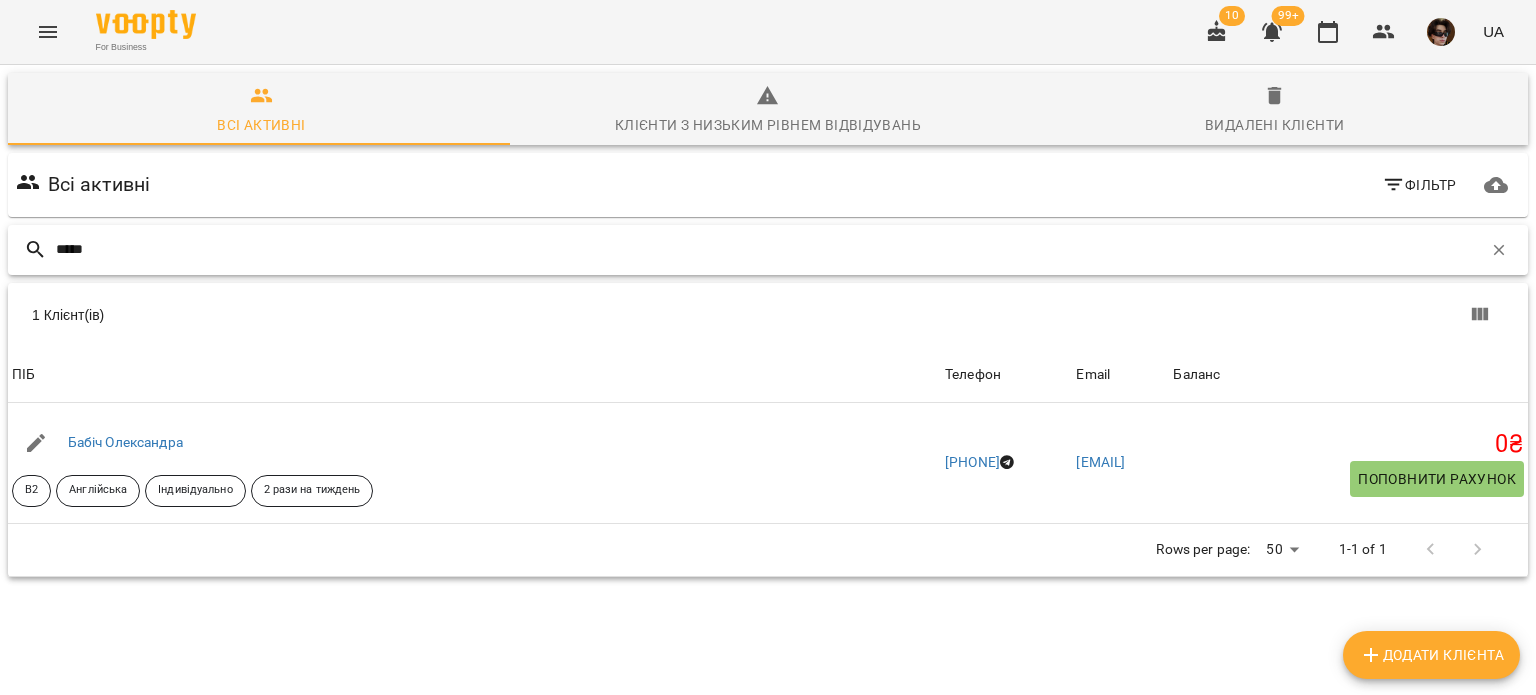 drag, startPoint x: 113, startPoint y: 257, endPoint x: 0, endPoint y: 215, distance: 120.552895 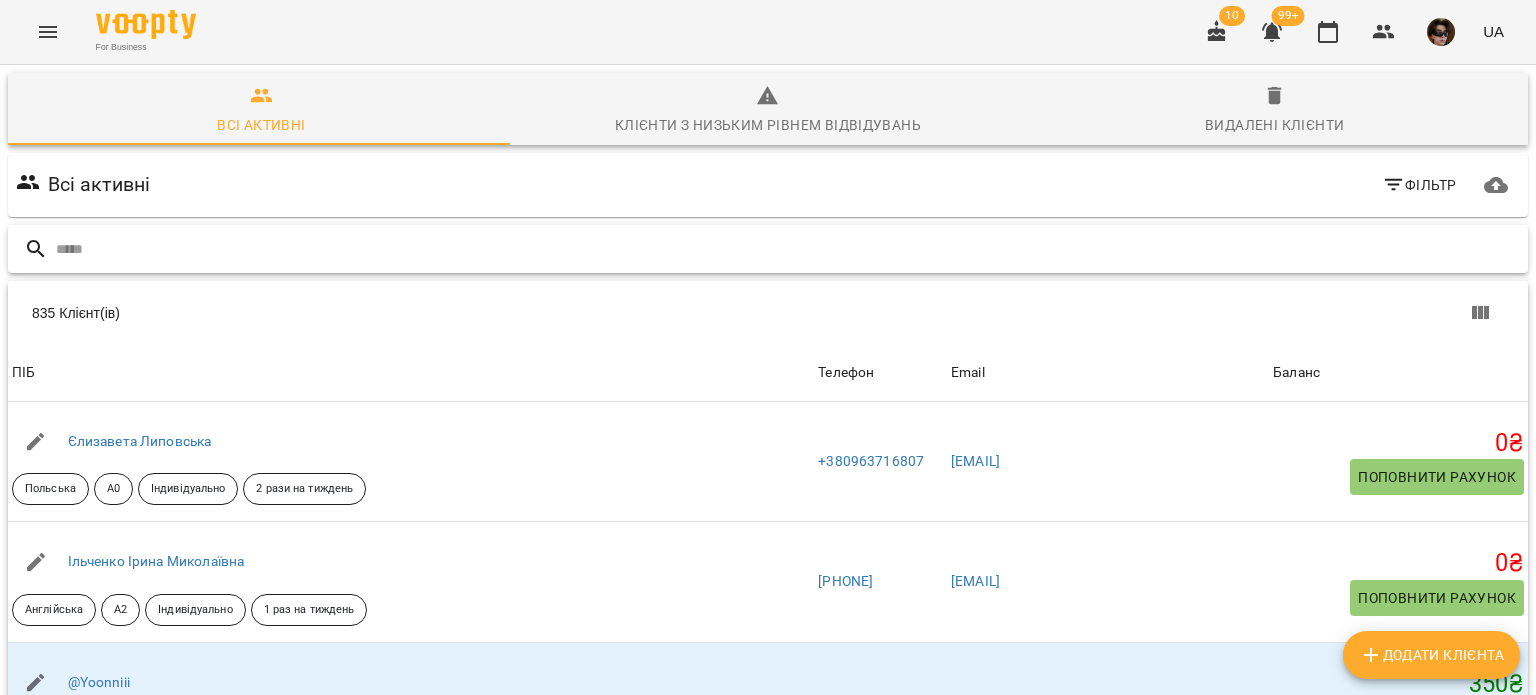 click at bounding box center [788, 249] 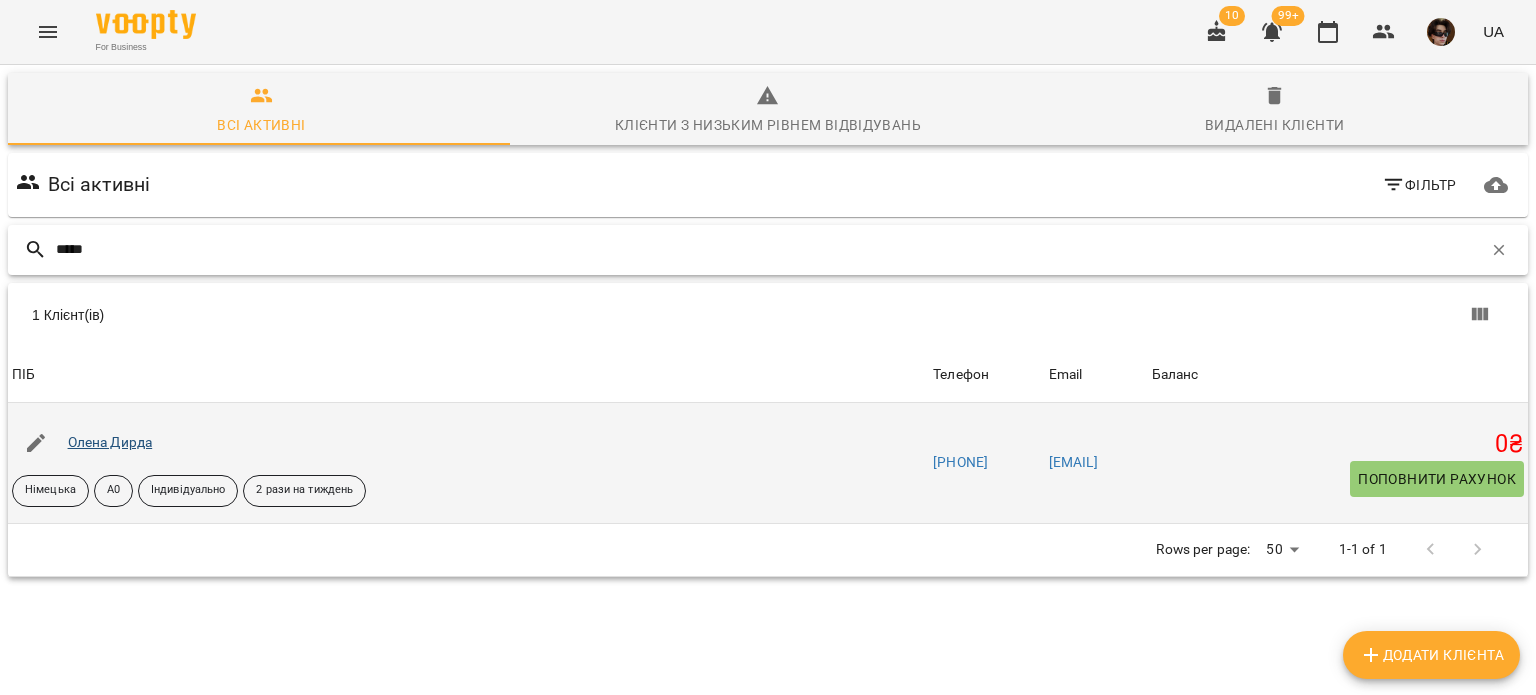 type on "*****" 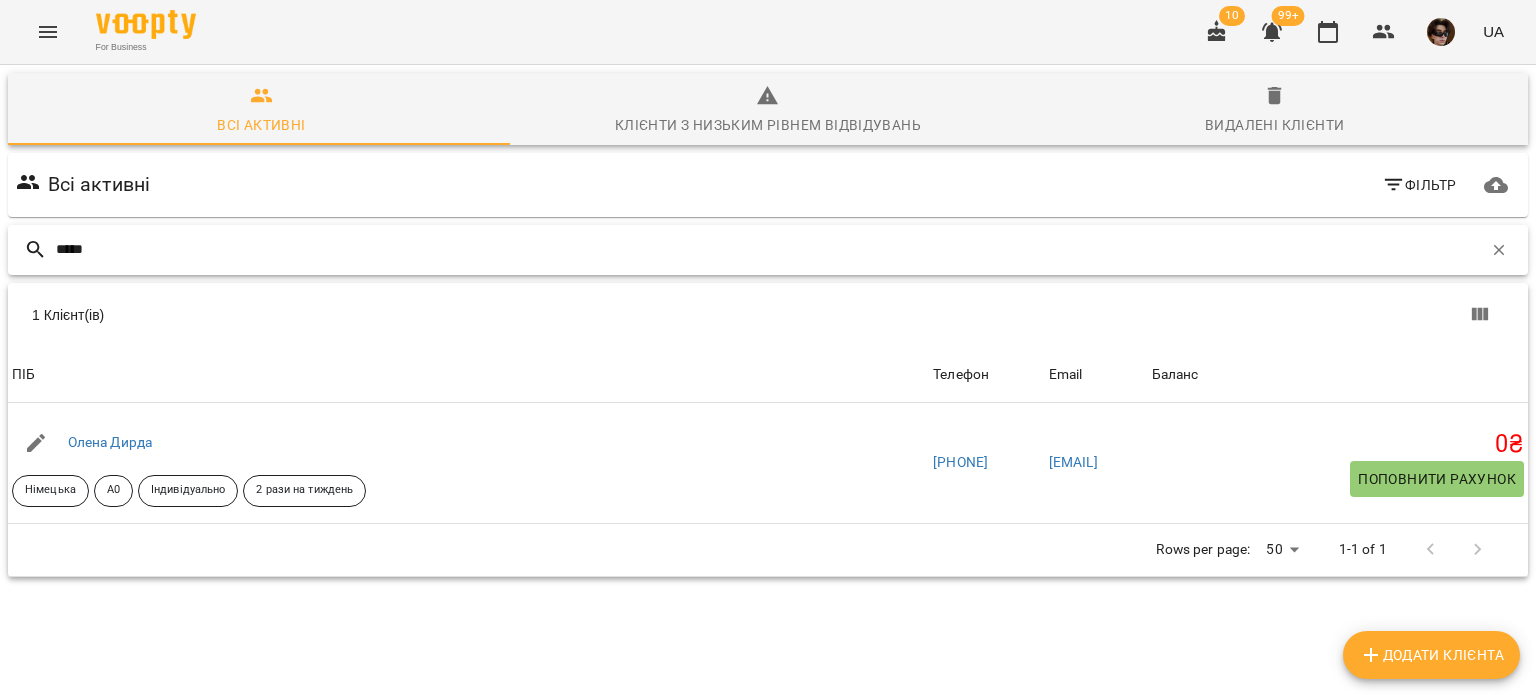 drag, startPoint x: 118, startPoint y: 258, endPoint x: 0, endPoint y: 227, distance: 122.0041 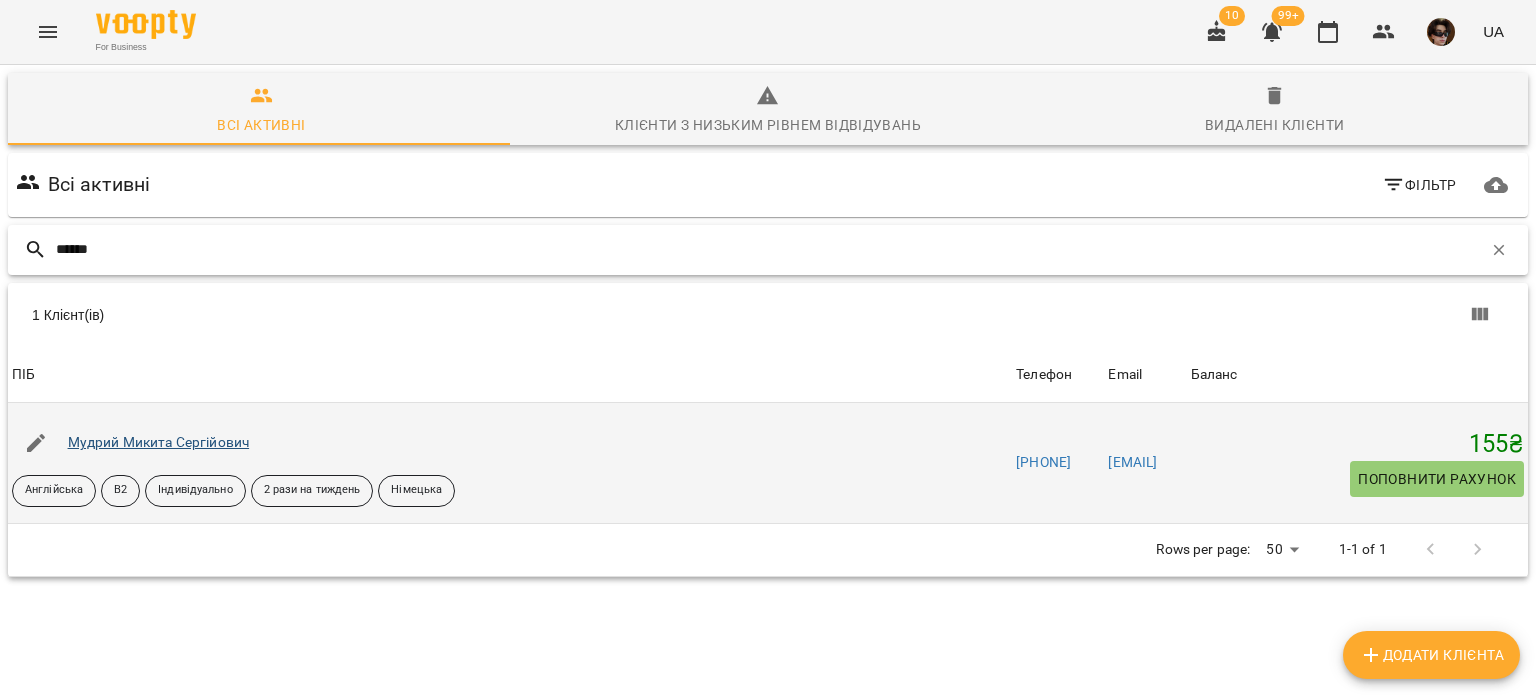 type on "******" 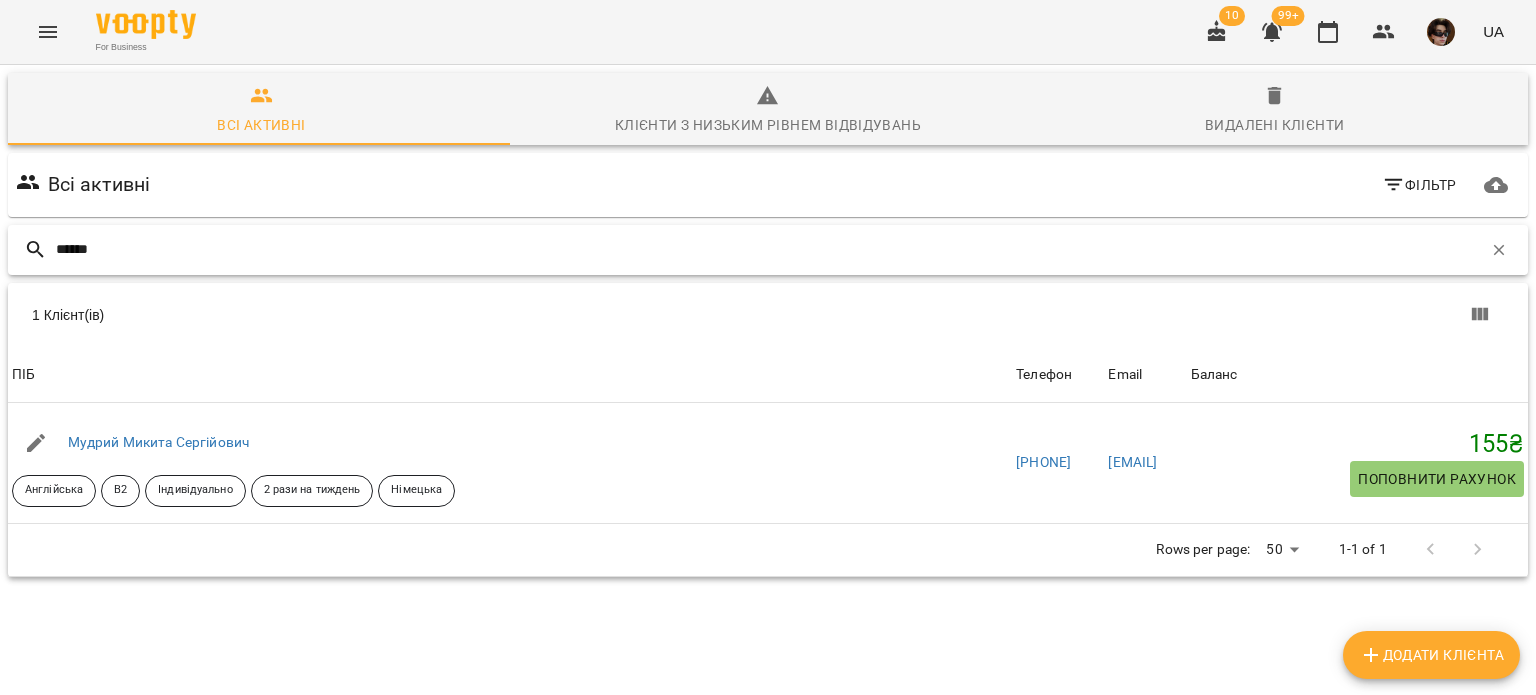 drag, startPoint x: 133, startPoint y: 256, endPoint x: 0, endPoint y: 254, distance: 133.01503 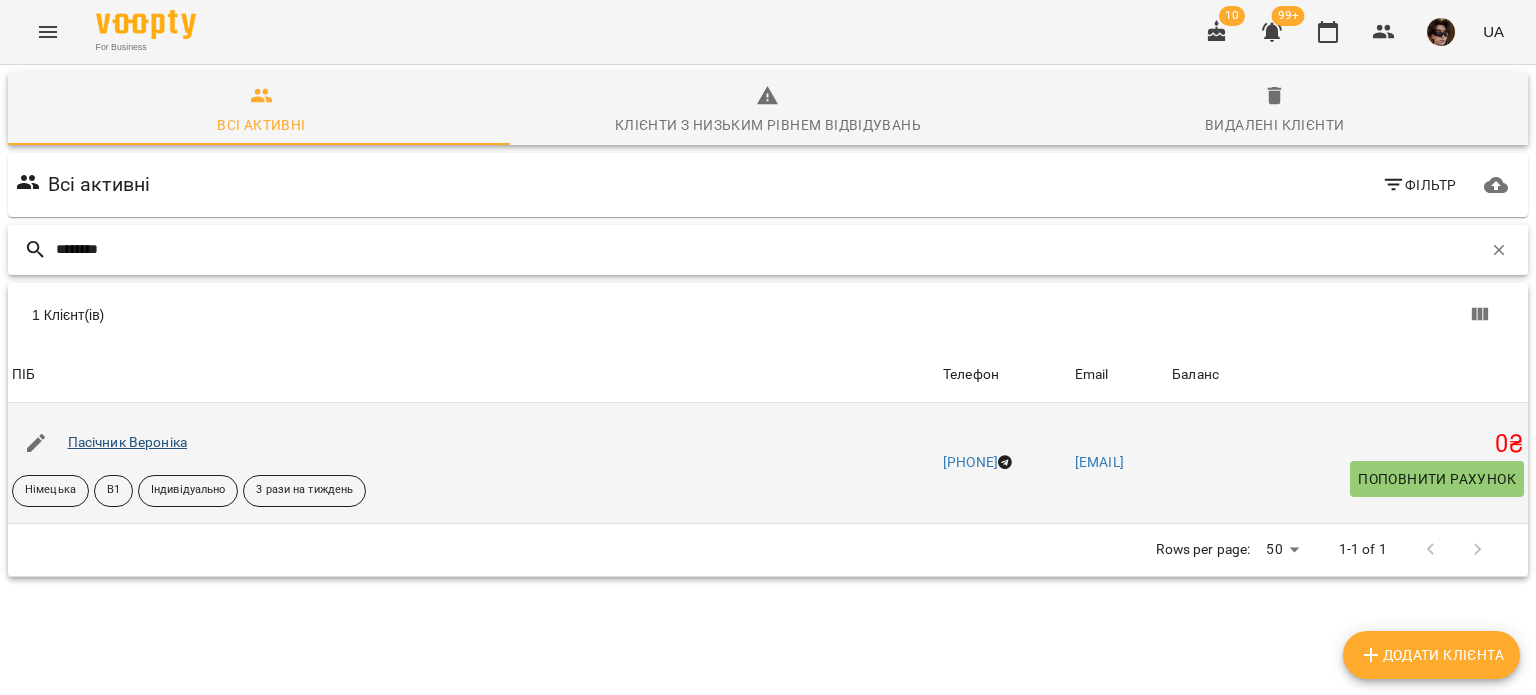 type on "********" 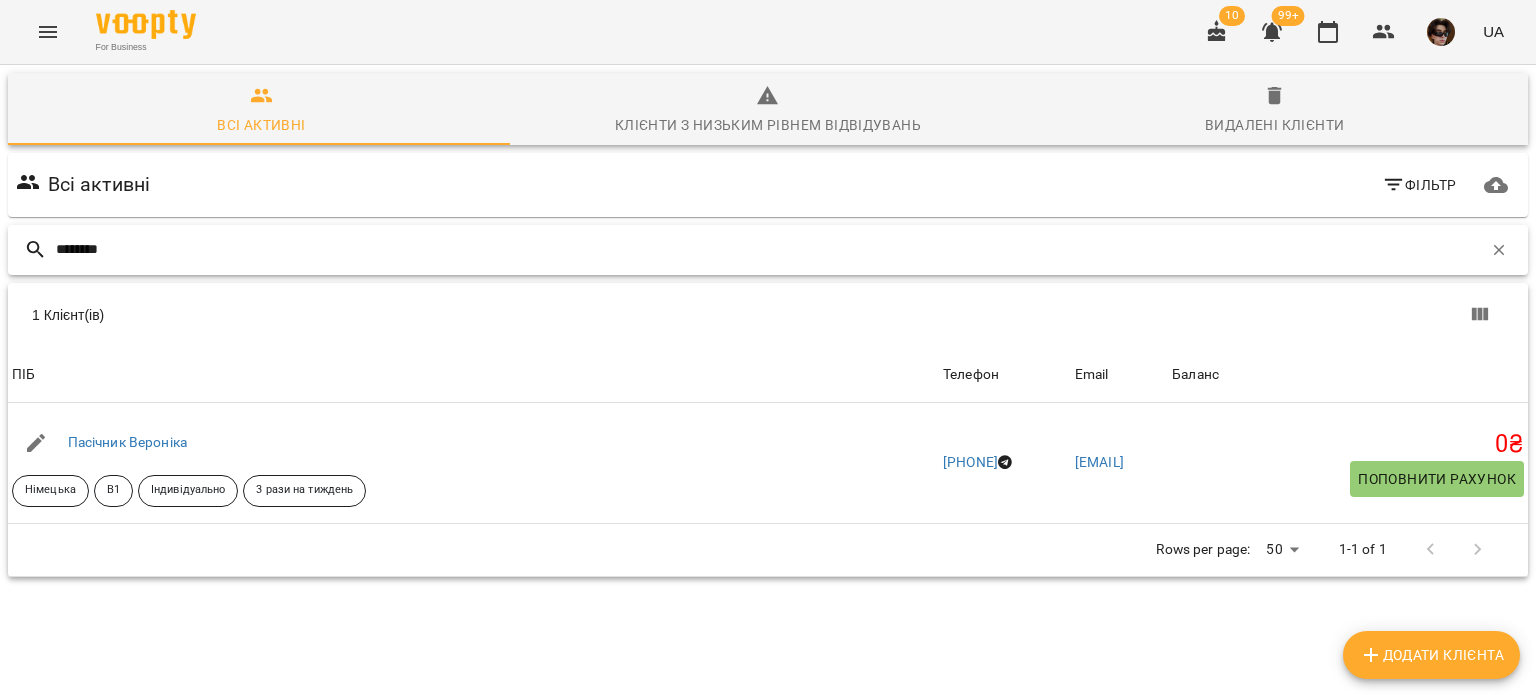 drag, startPoint x: 113, startPoint y: 235, endPoint x: 0, endPoint y: 226, distance: 113.35784 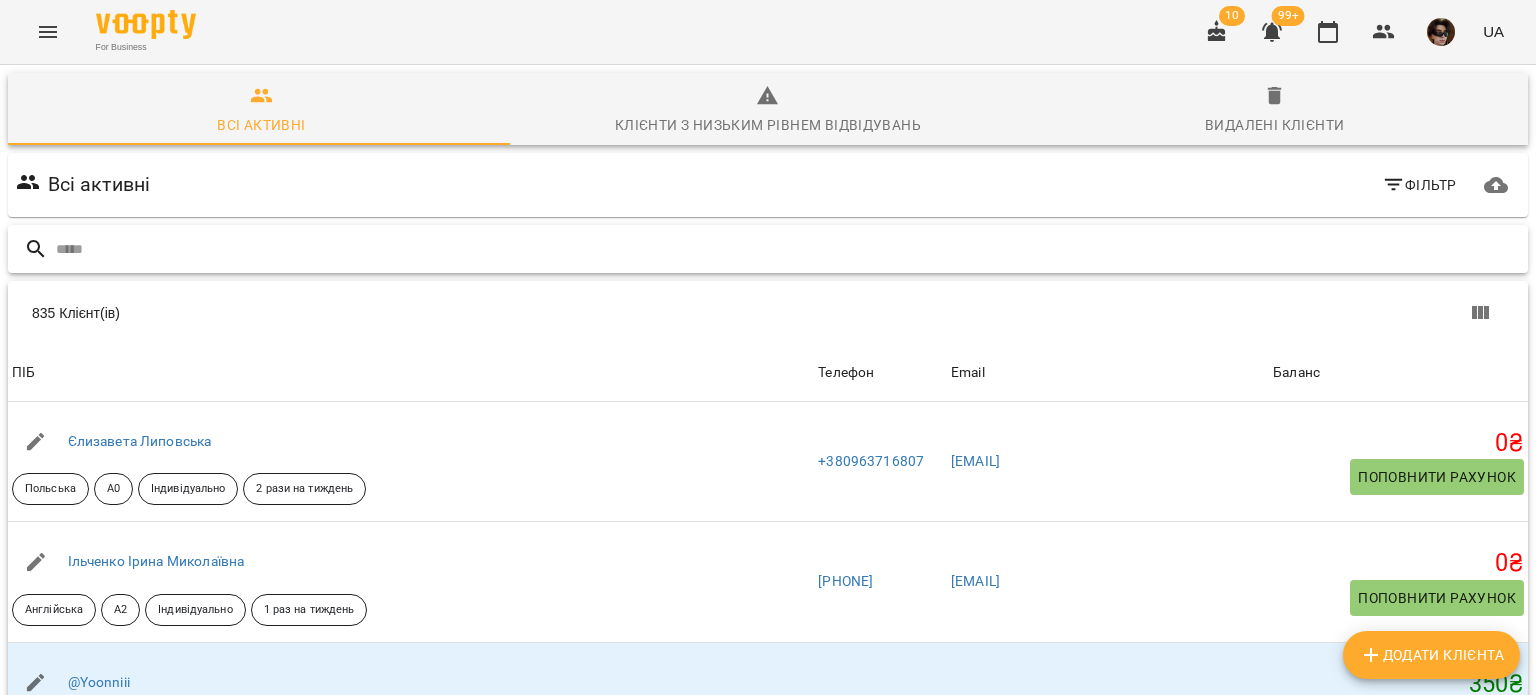 click at bounding box center [788, 249] 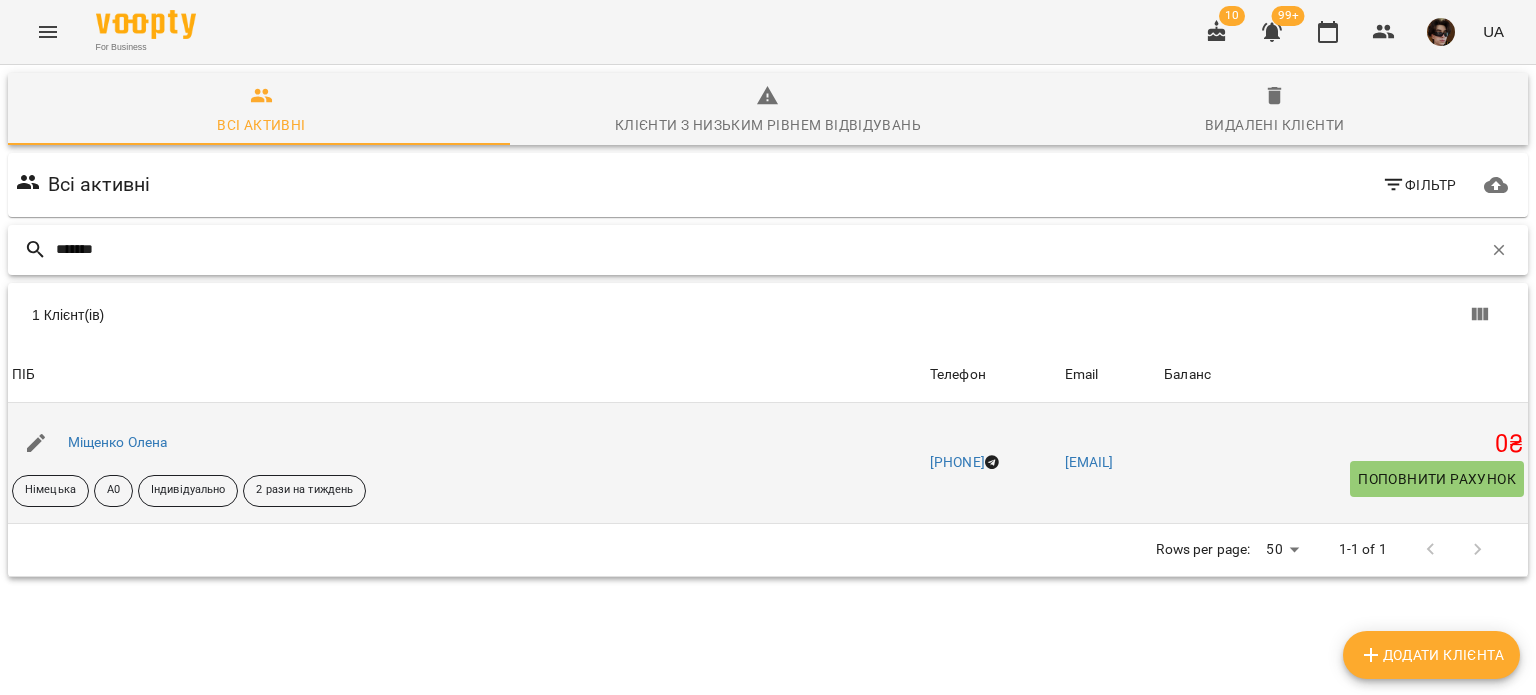 type on "*******" 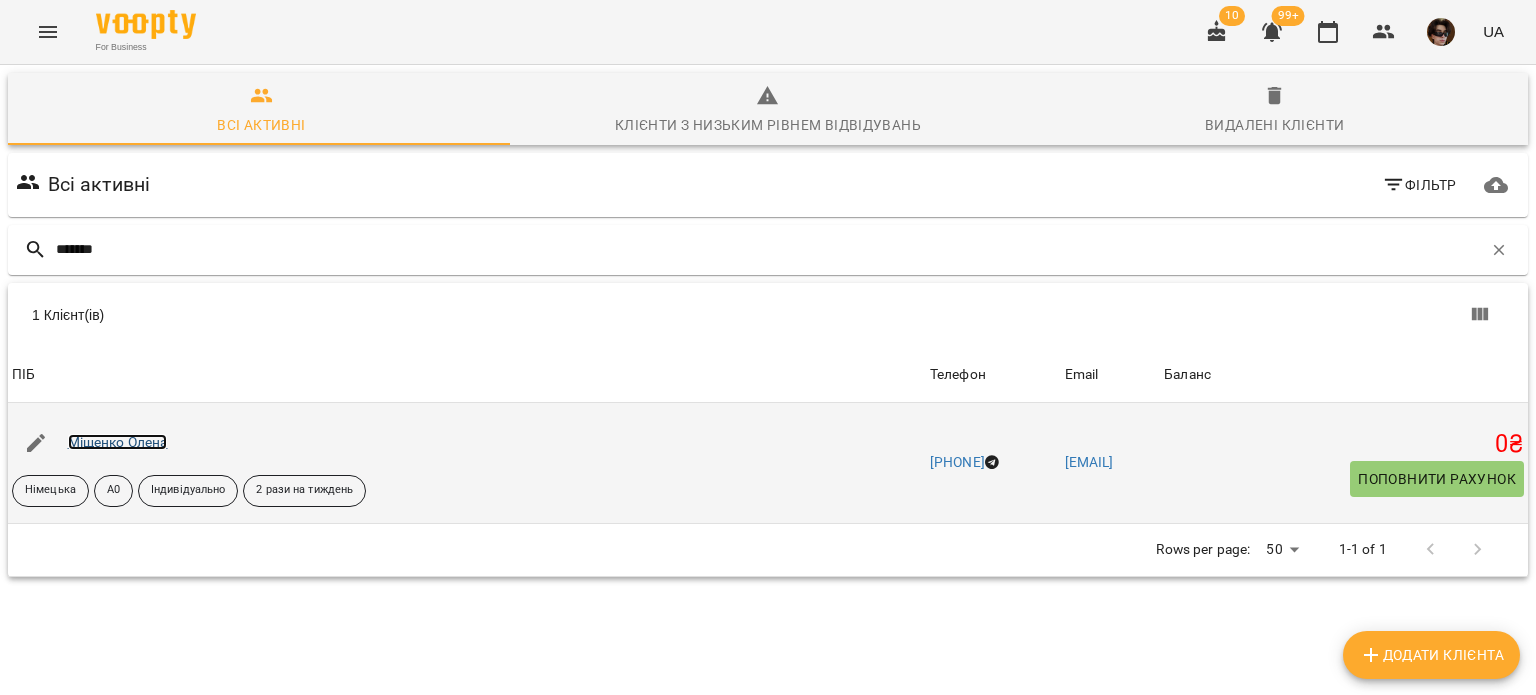 drag, startPoint x: 122, startPoint y: 431, endPoint x: 120, endPoint y: 442, distance: 11.18034 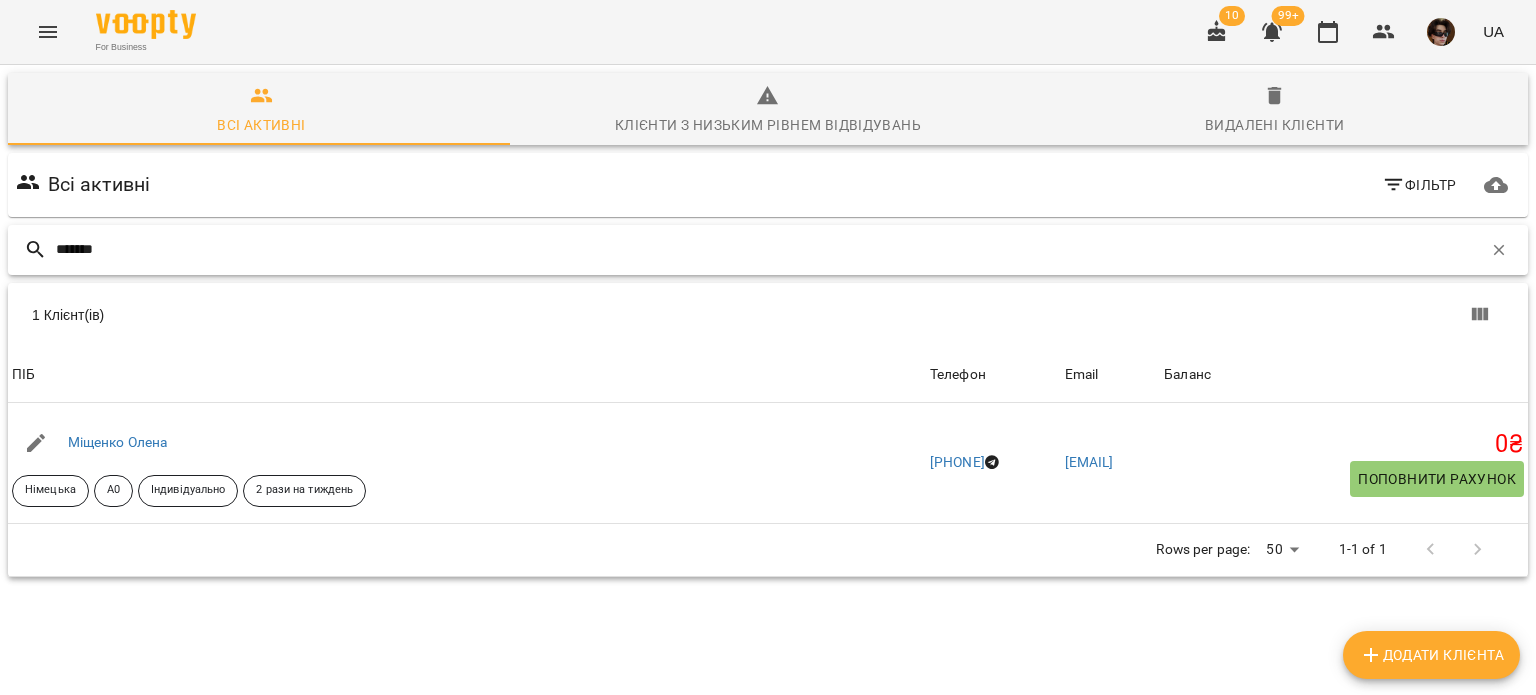 drag, startPoint x: 126, startPoint y: 263, endPoint x: 0, endPoint y: 217, distance: 134.13426 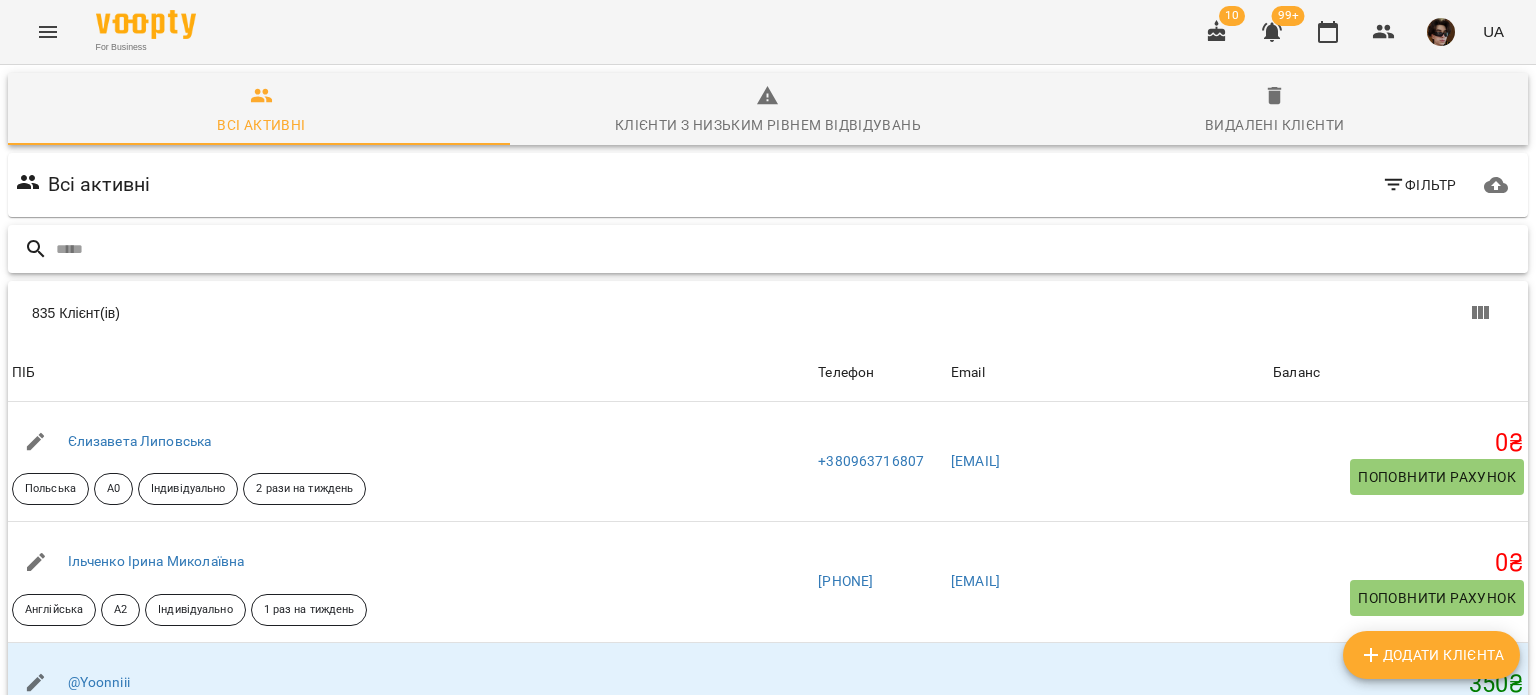 click at bounding box center (788, 249) 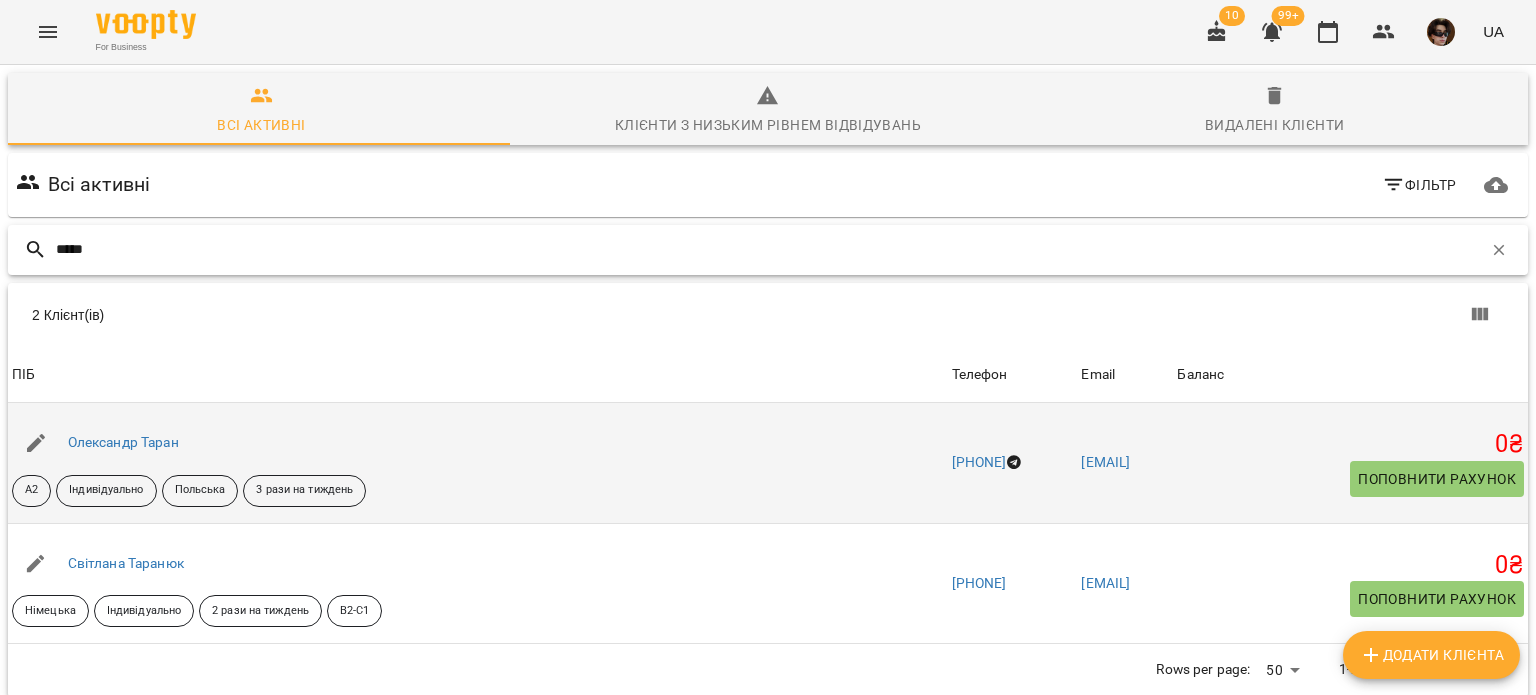 type on "*****" 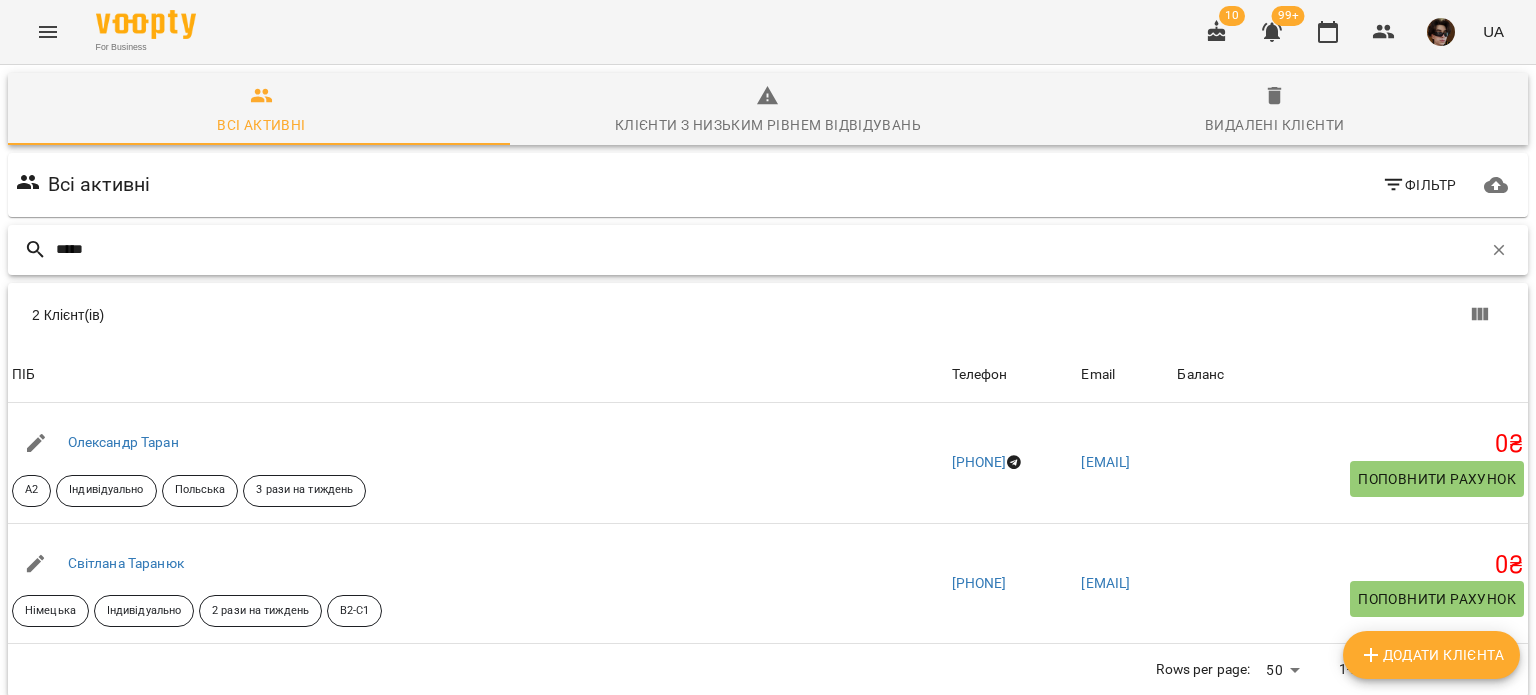 drag, startPoint x: 89, startPoint y: 261, endPoint x: 22, endPoint y: 244, distance: 69.12308 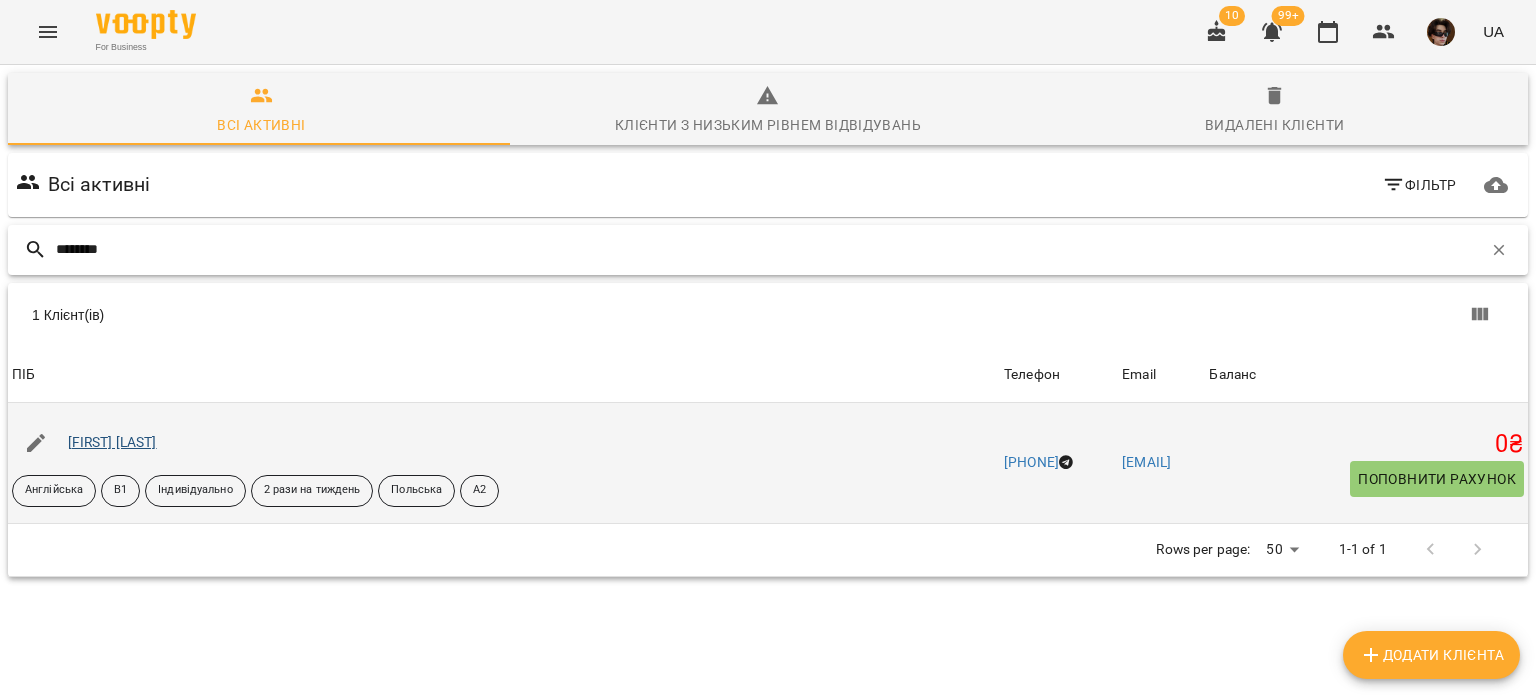 type on "********" 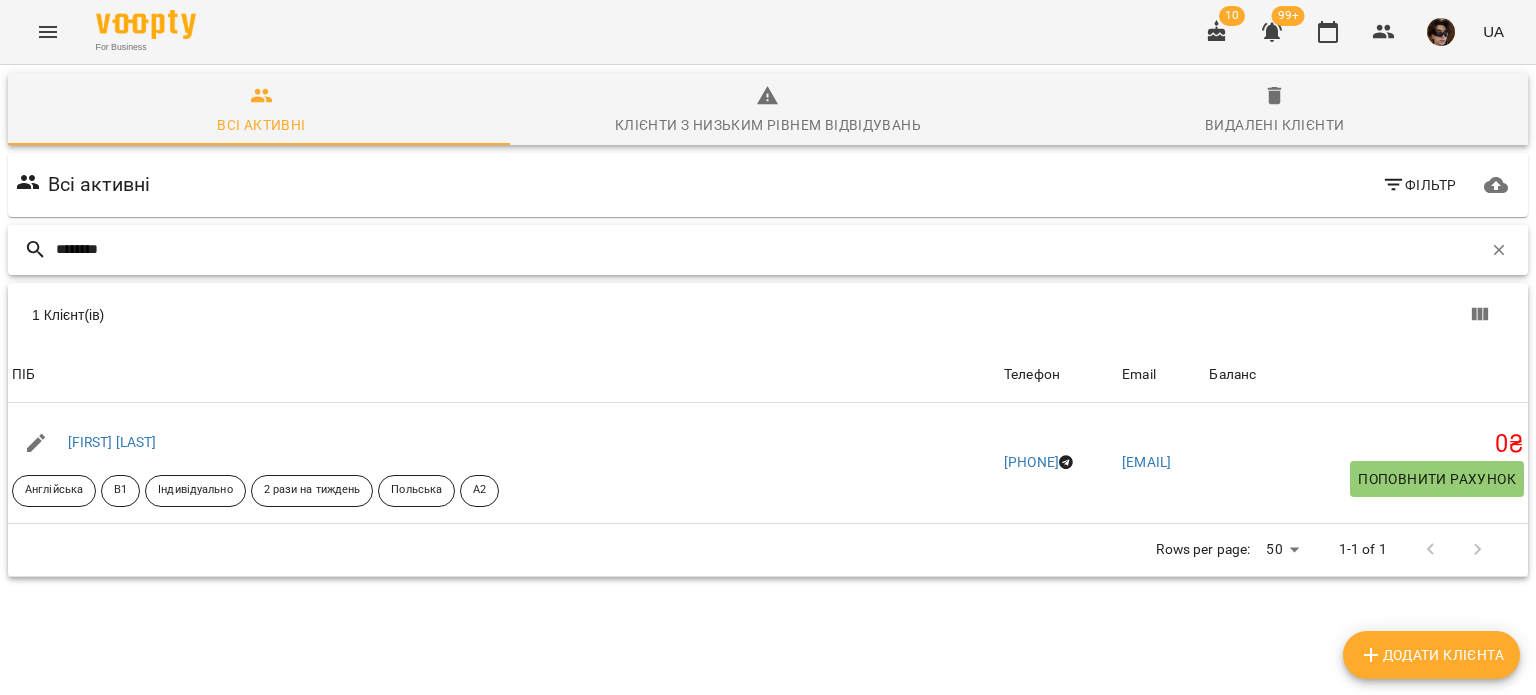 drag, startPoint x: 172, startPoint y: 264, endPoint x: 24, endPoint y: 246, distance: 149.09058 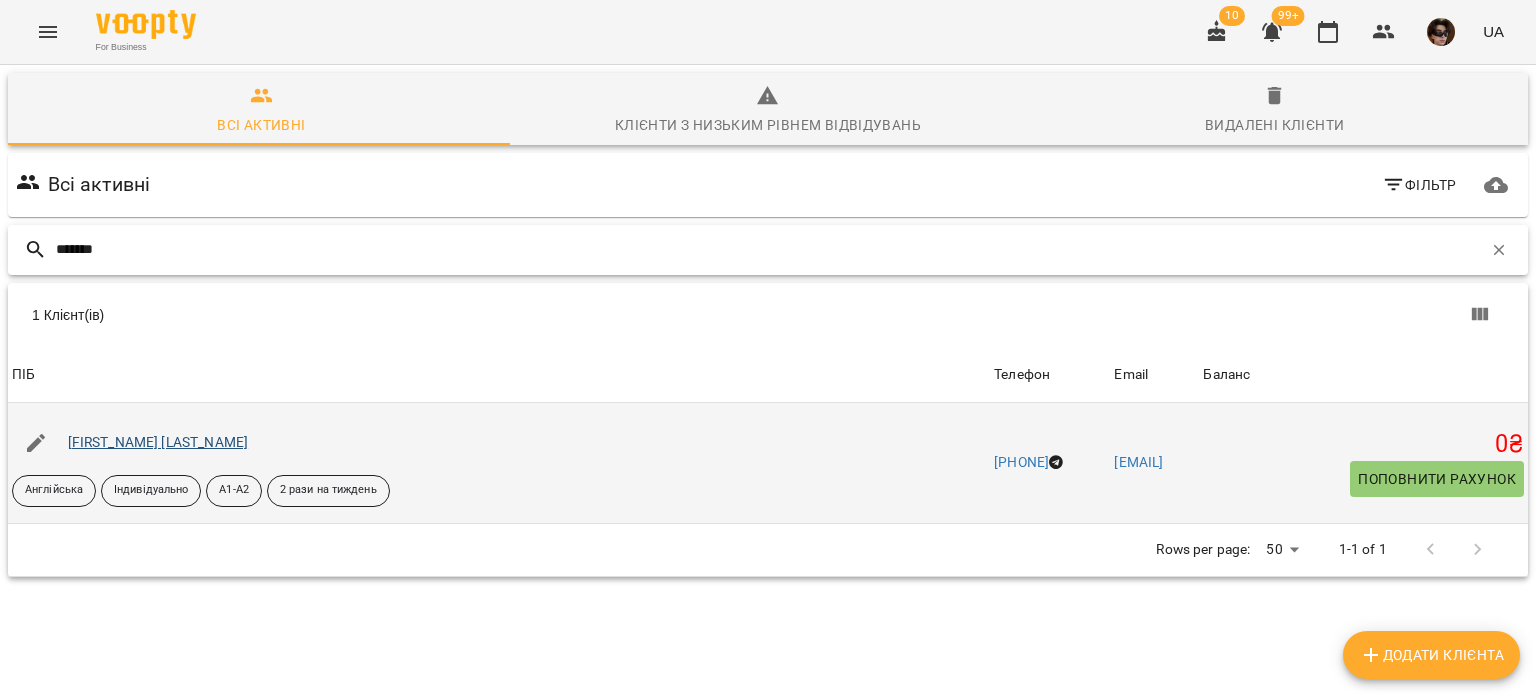 type on "*******" 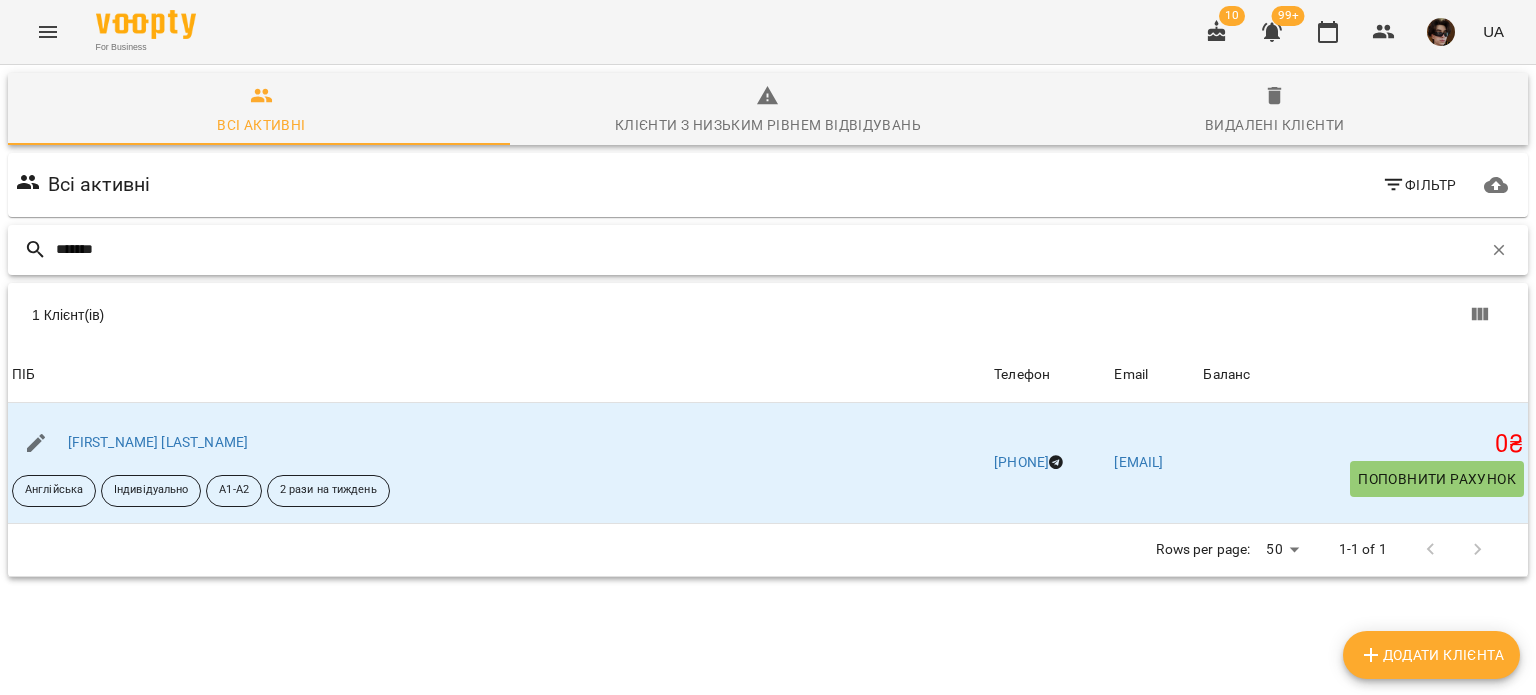 drag, startPoint x: 128, startPoint y: 258, endPoint x: 0, endPoint y: 153, distance: 165.55664 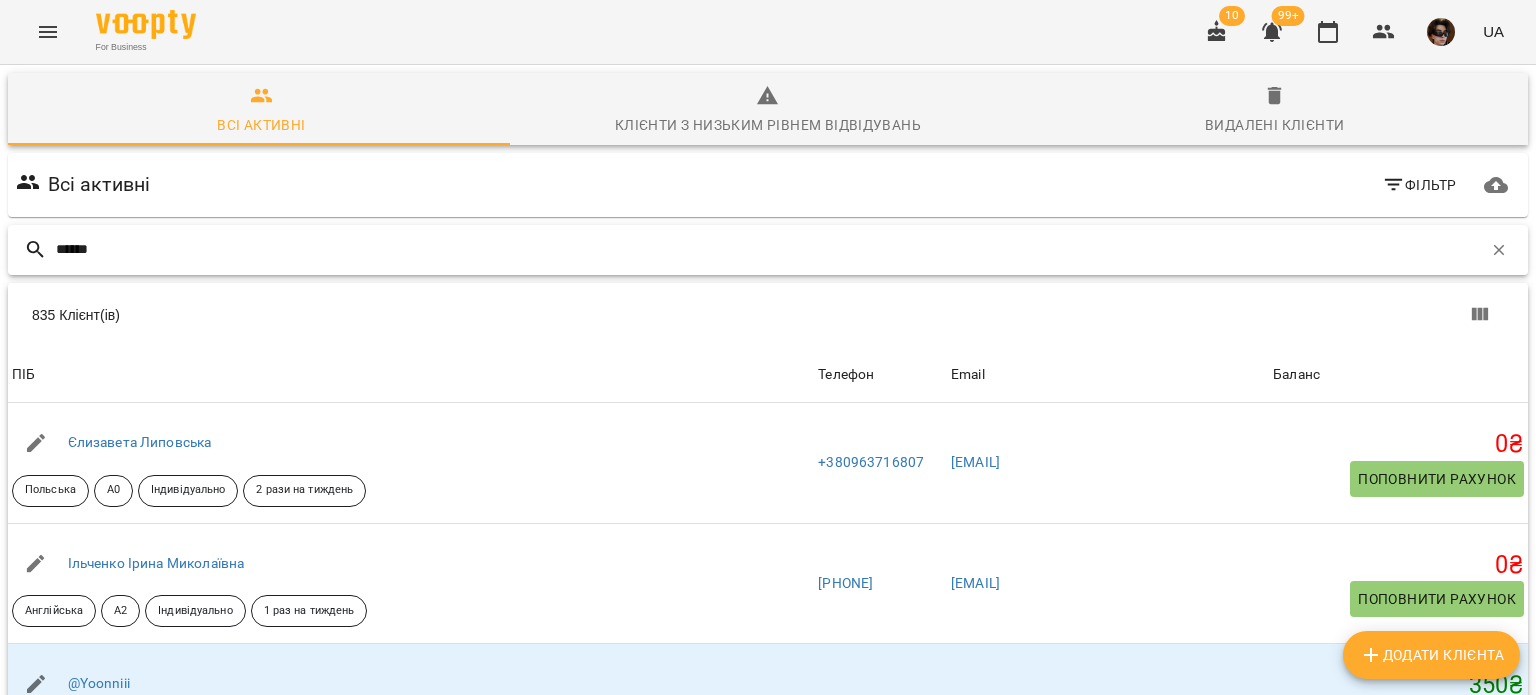 type on "*******" 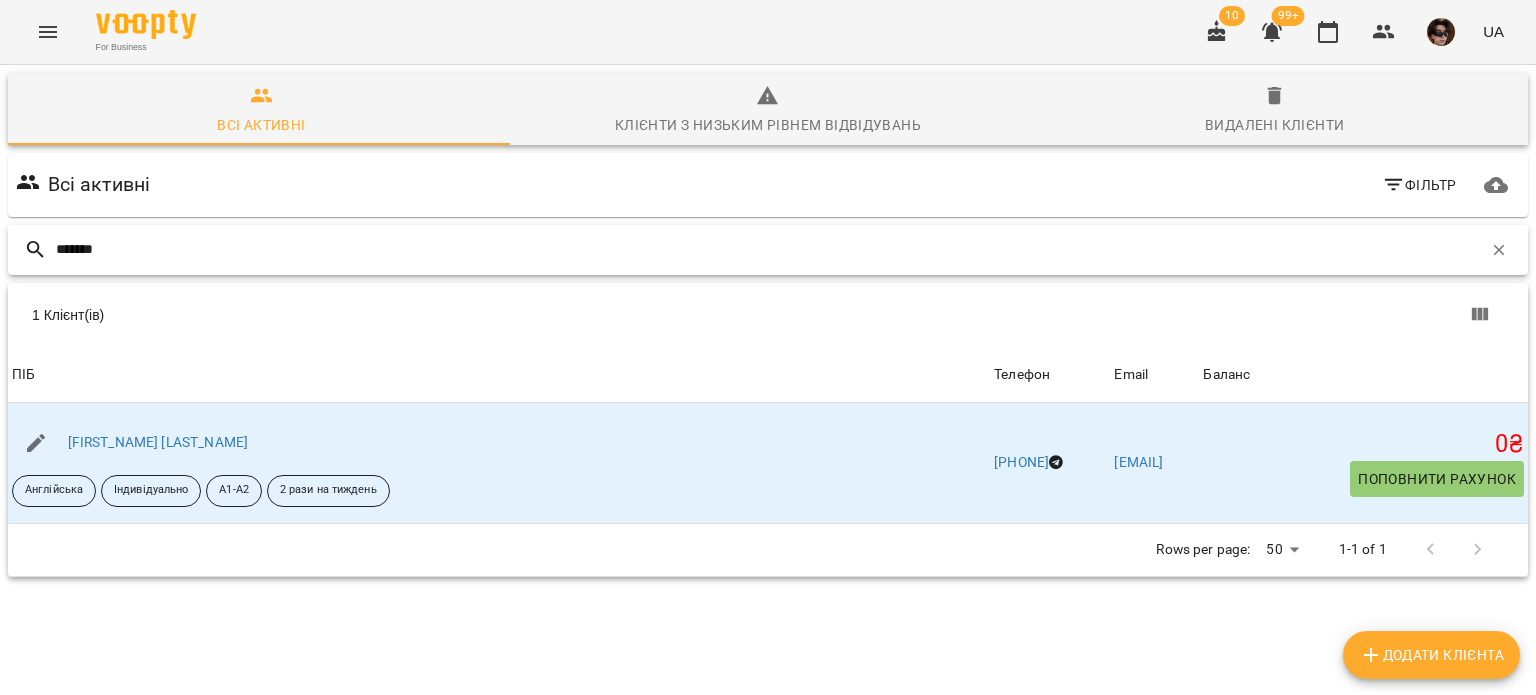 drag, startPoint x: 120, startPoint y: 249, endPoint x: 0, endPoint y: 222, distance: 123 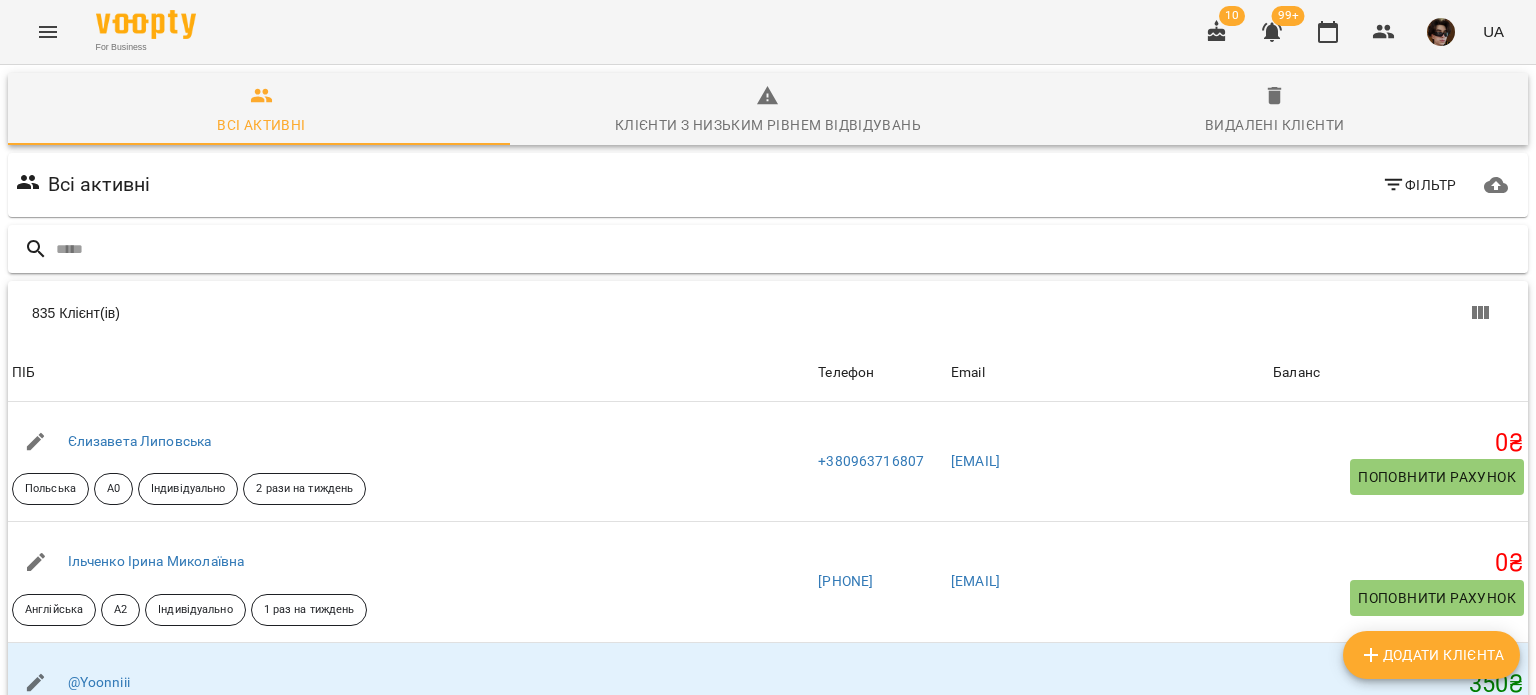 click at bounding box center [768, 249] 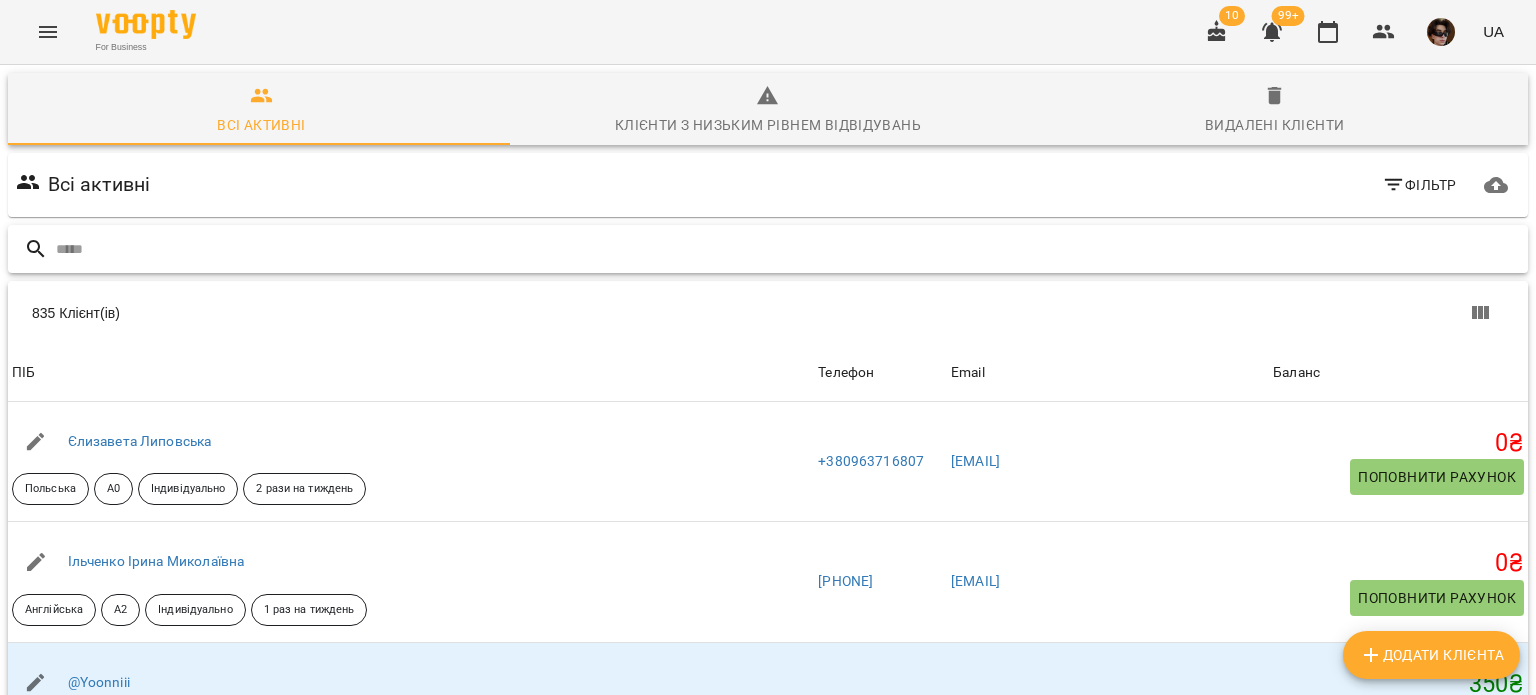 click at bounding box center (788, 249) 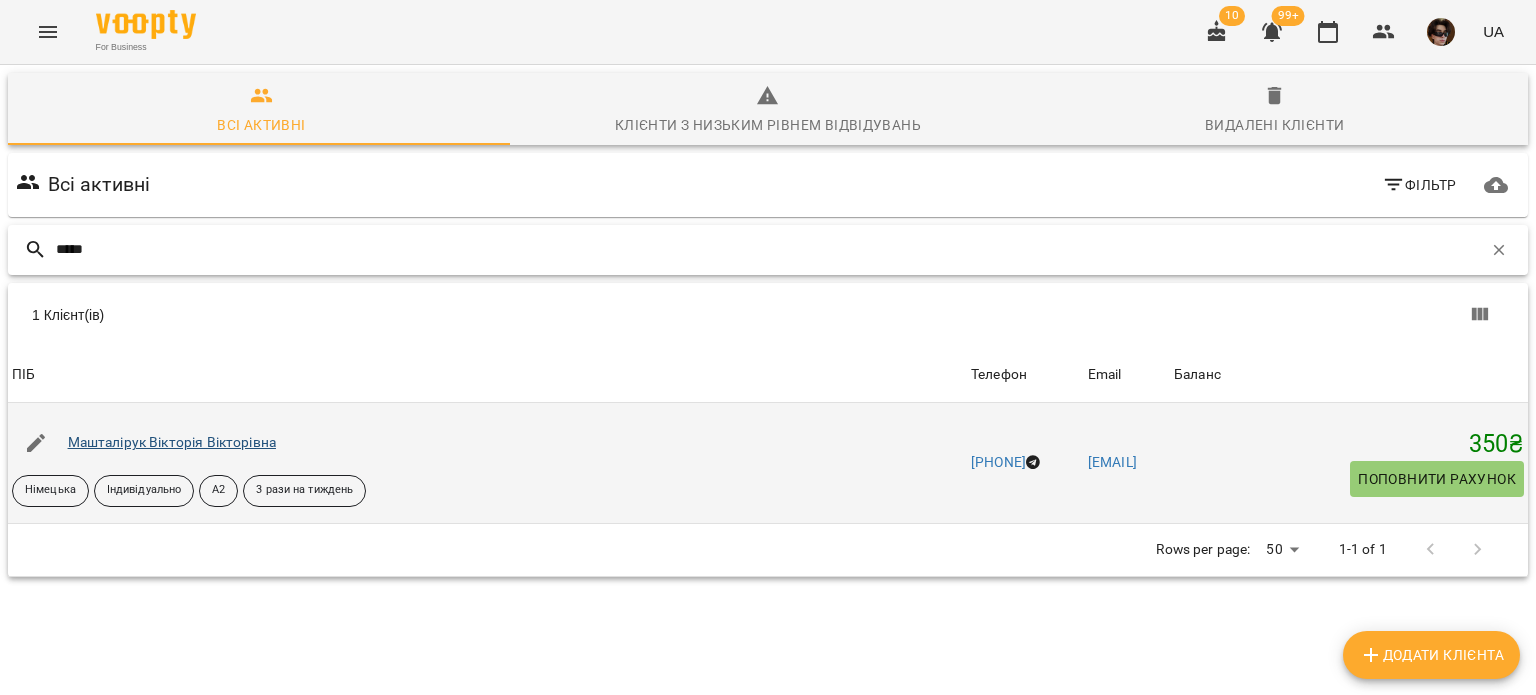 type on "*****" 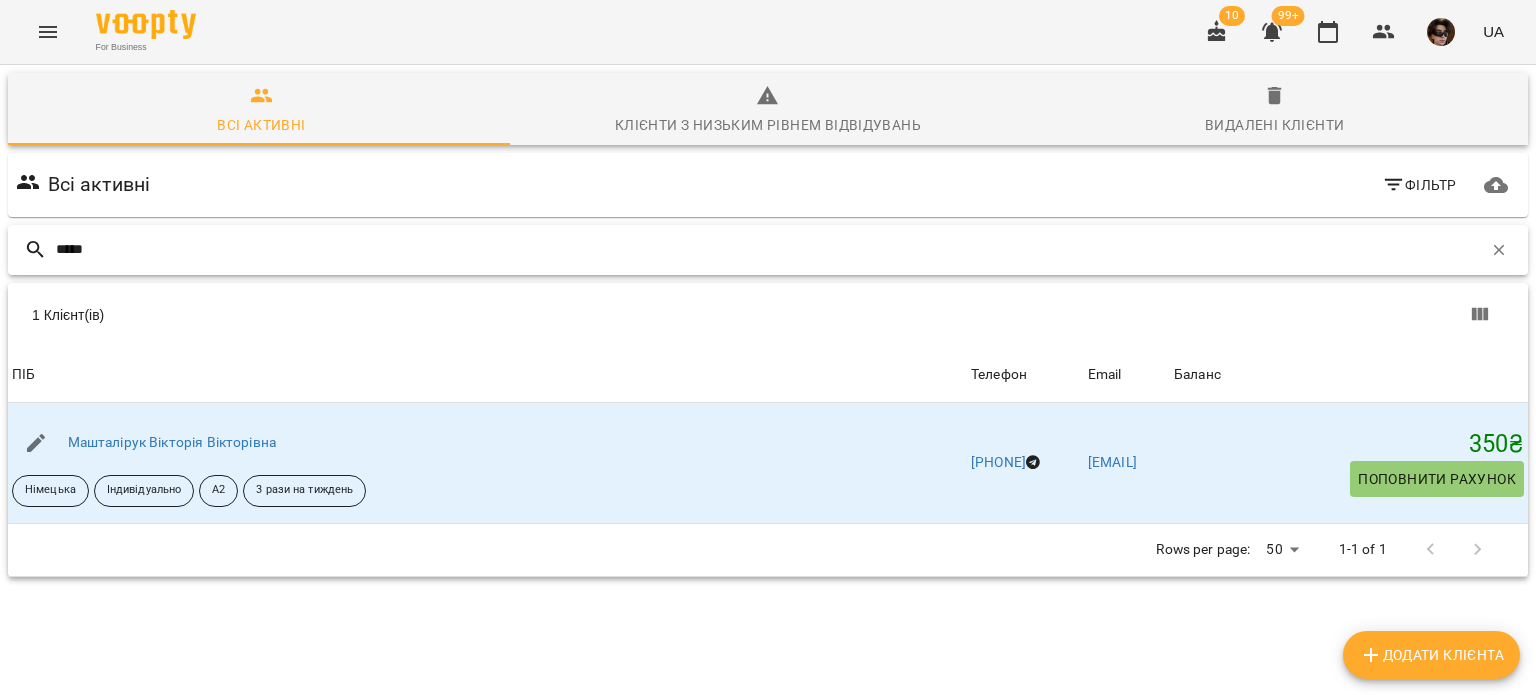 drag, startPoint x: 111, startPoint y: 249, endPoint x: 0, endPoint y: 247, distance: 111.01801 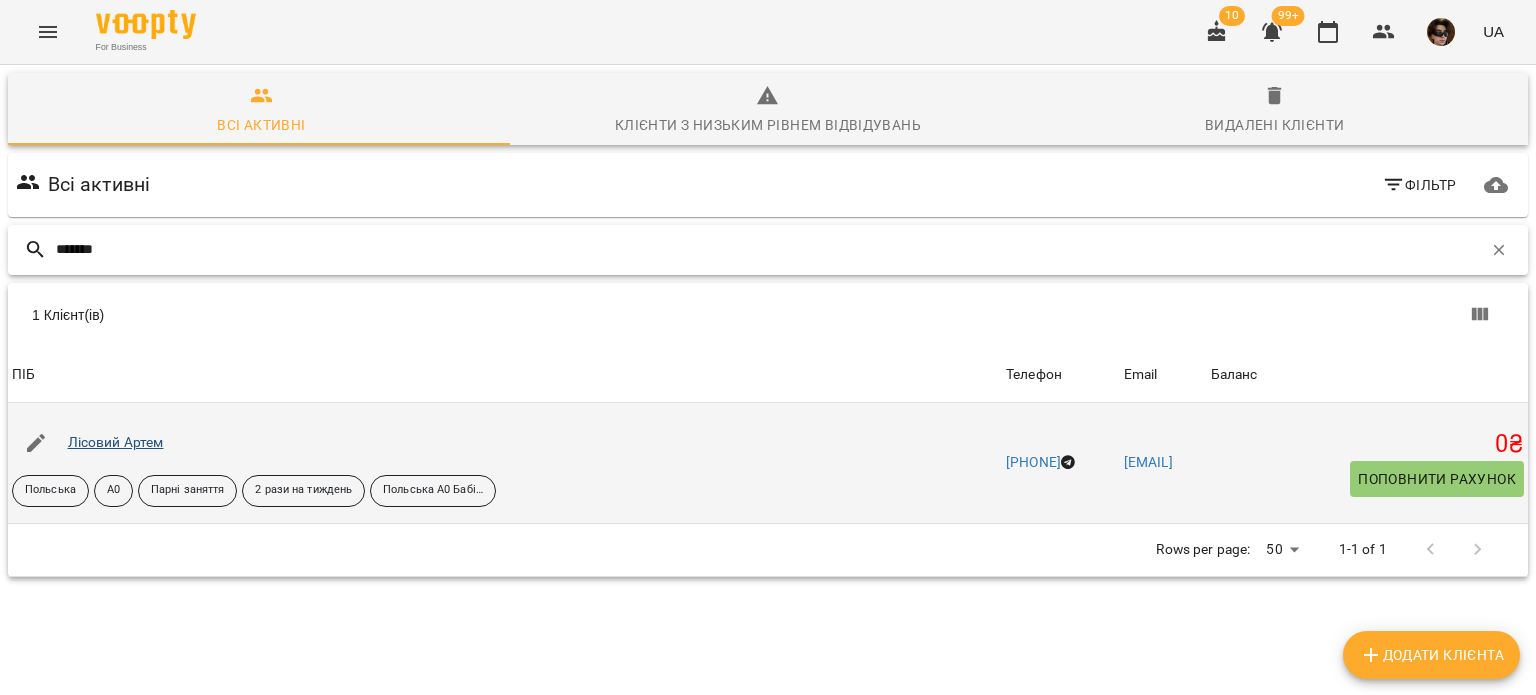 type on "*******" 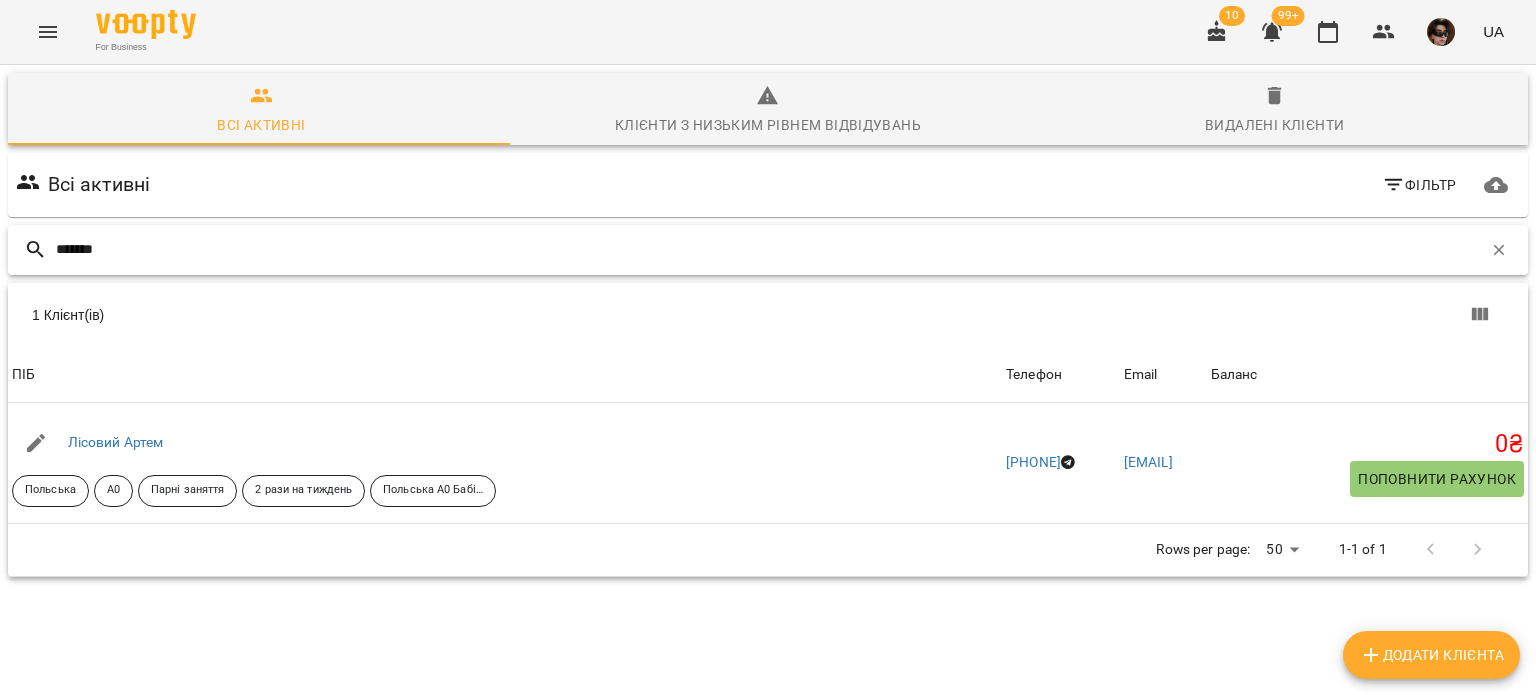 drag, startPoint x: 124, startPoint y: 262, endPoint x: 0, endPoint y: 195, distance: 140.94325 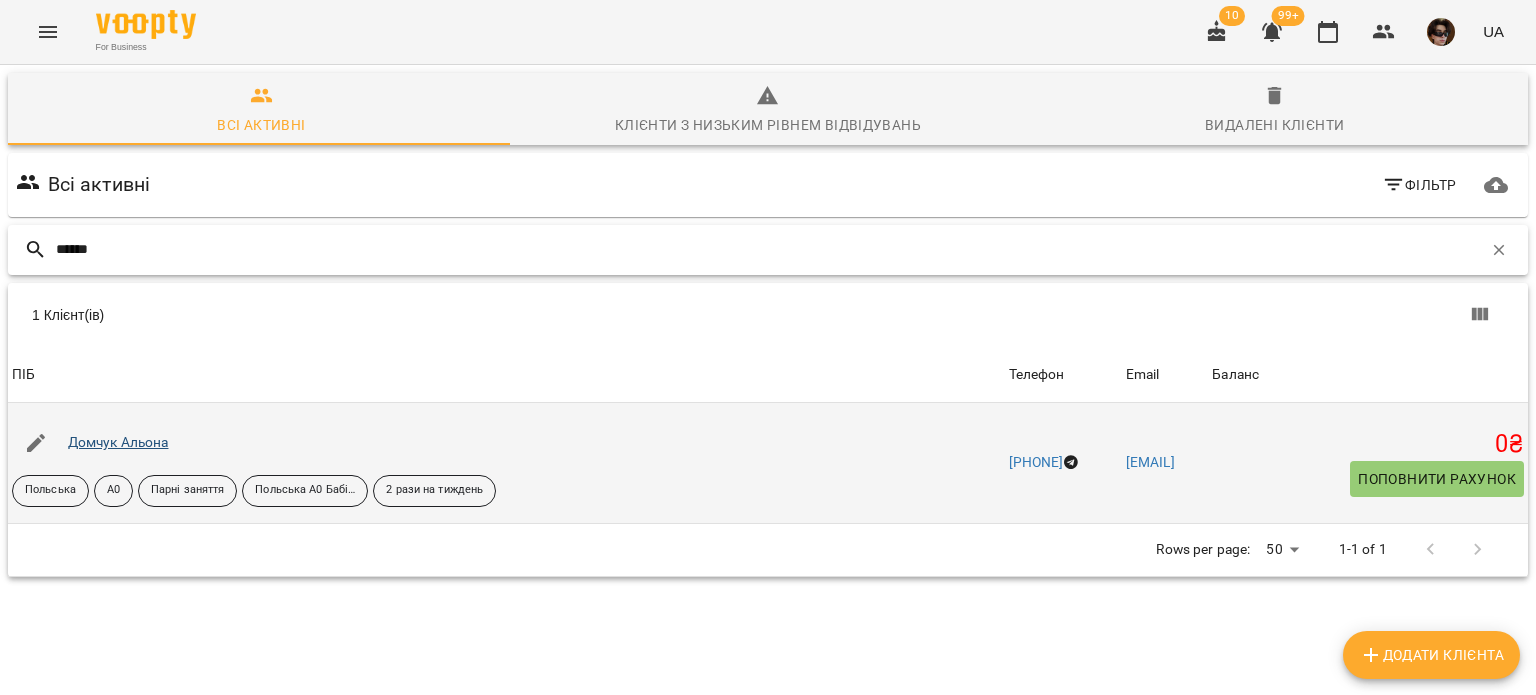 type on "******" 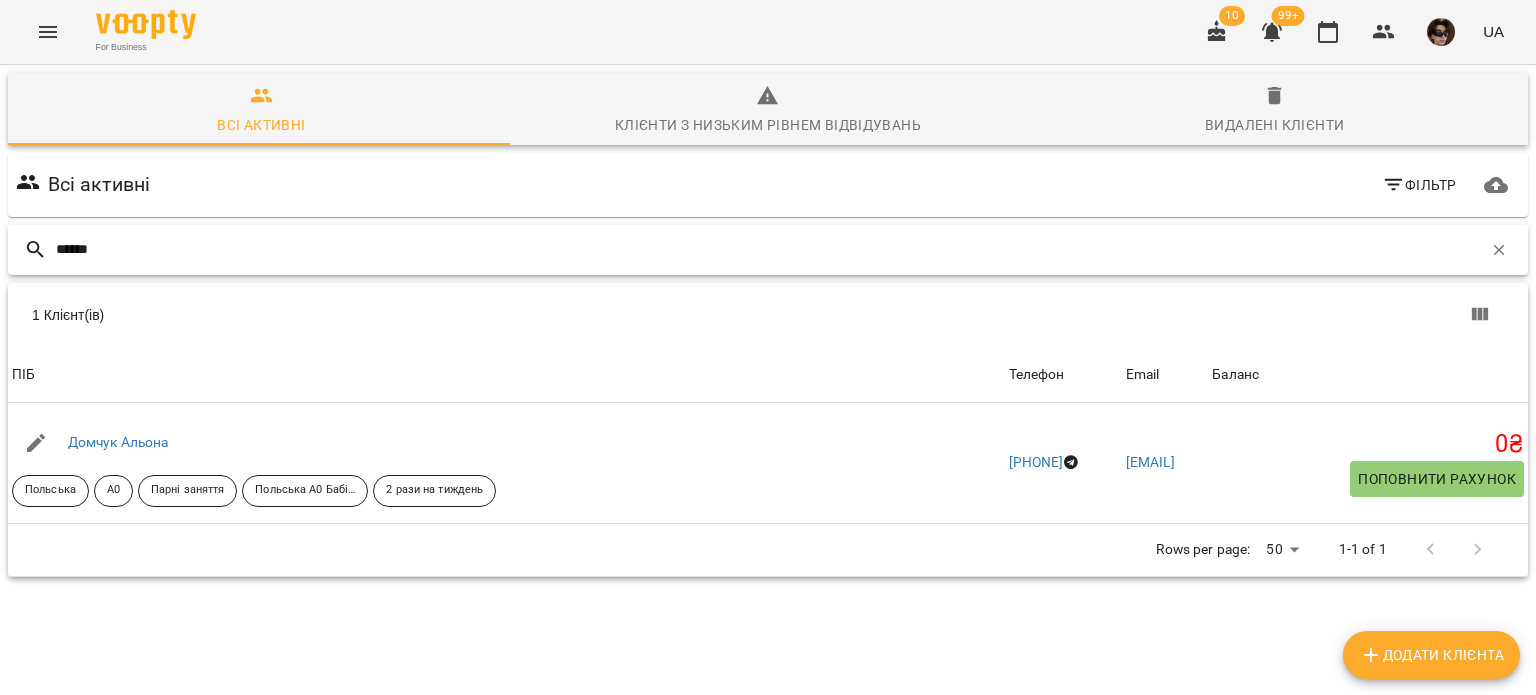 drag, startPoint x: 137, startPoint y: 247, endPoint x: 0, endPoint y: 269, distance: 138.75517 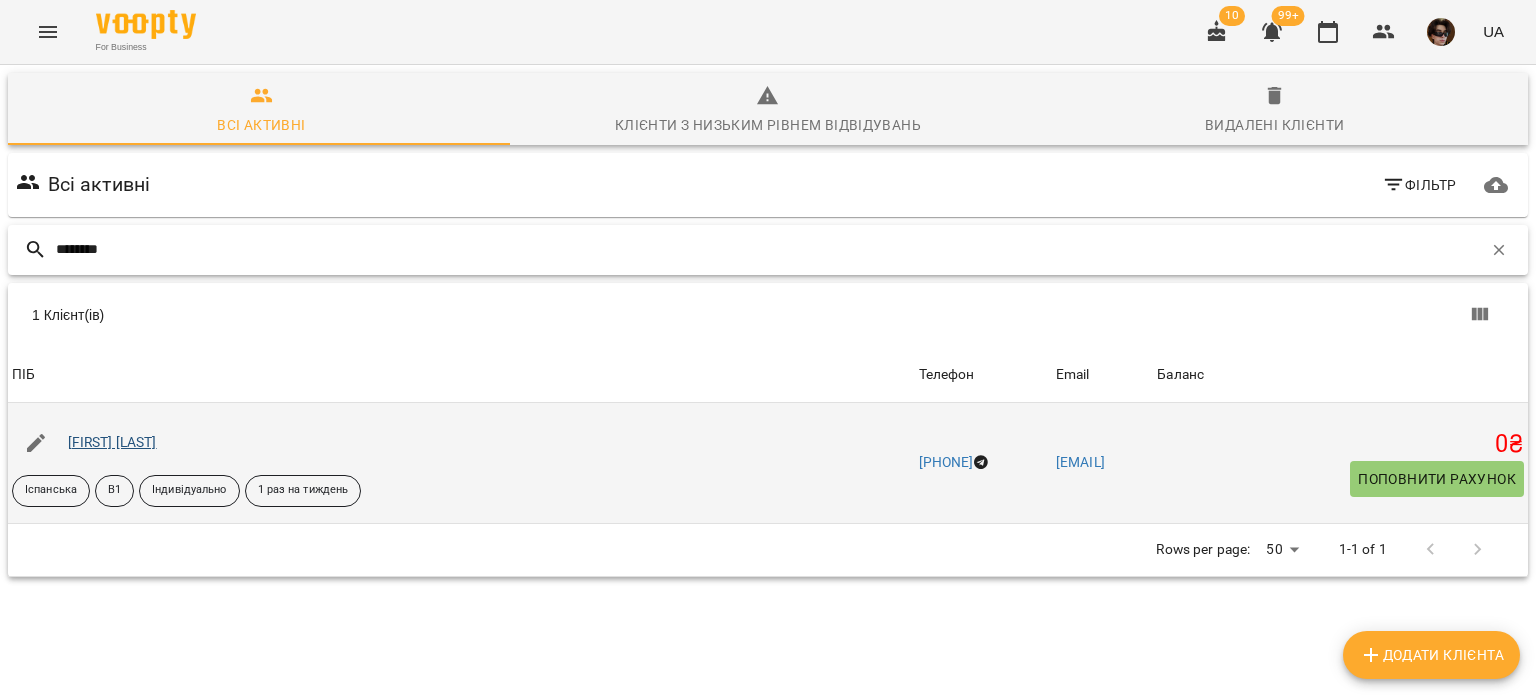 type on "********" 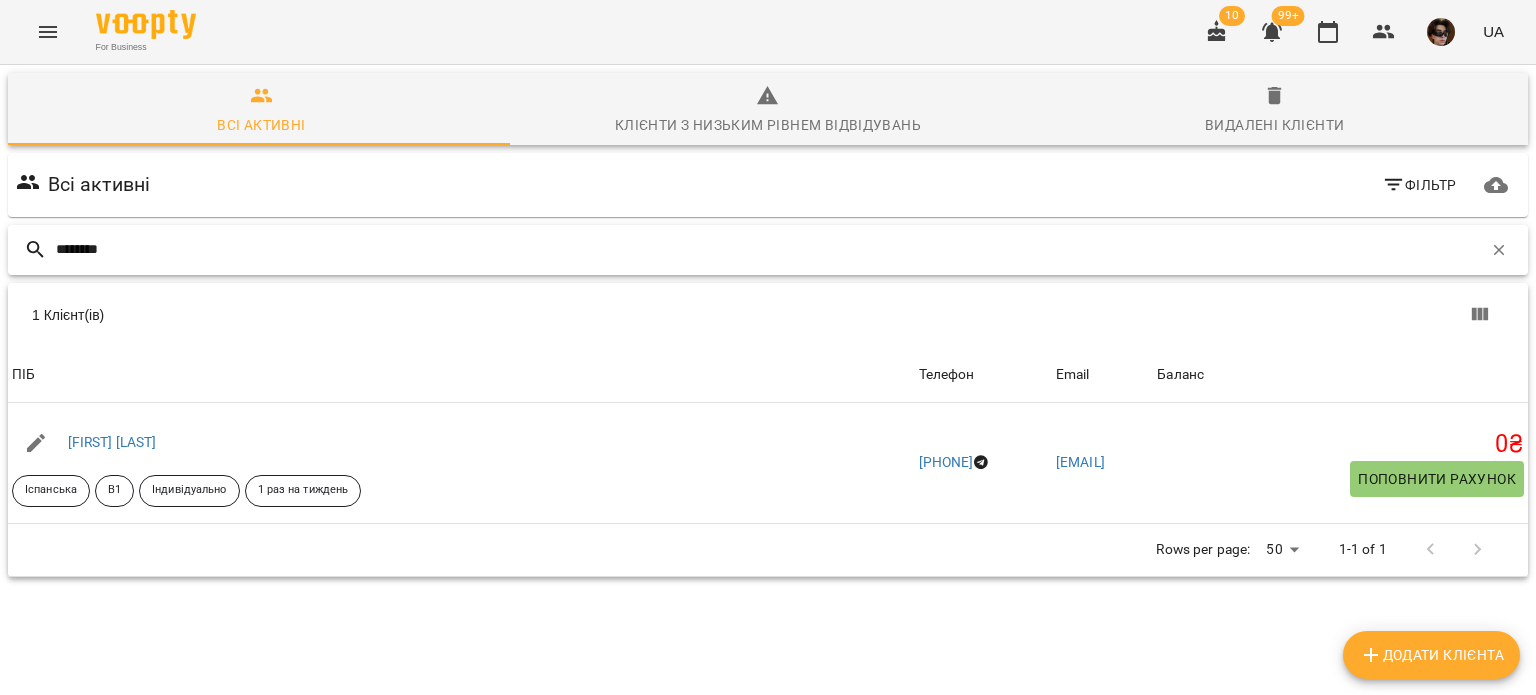 drag, startPoint x: 126, startPoint y: 251, endPoint x: 0, endPoint y: 247, distance: 126.06348 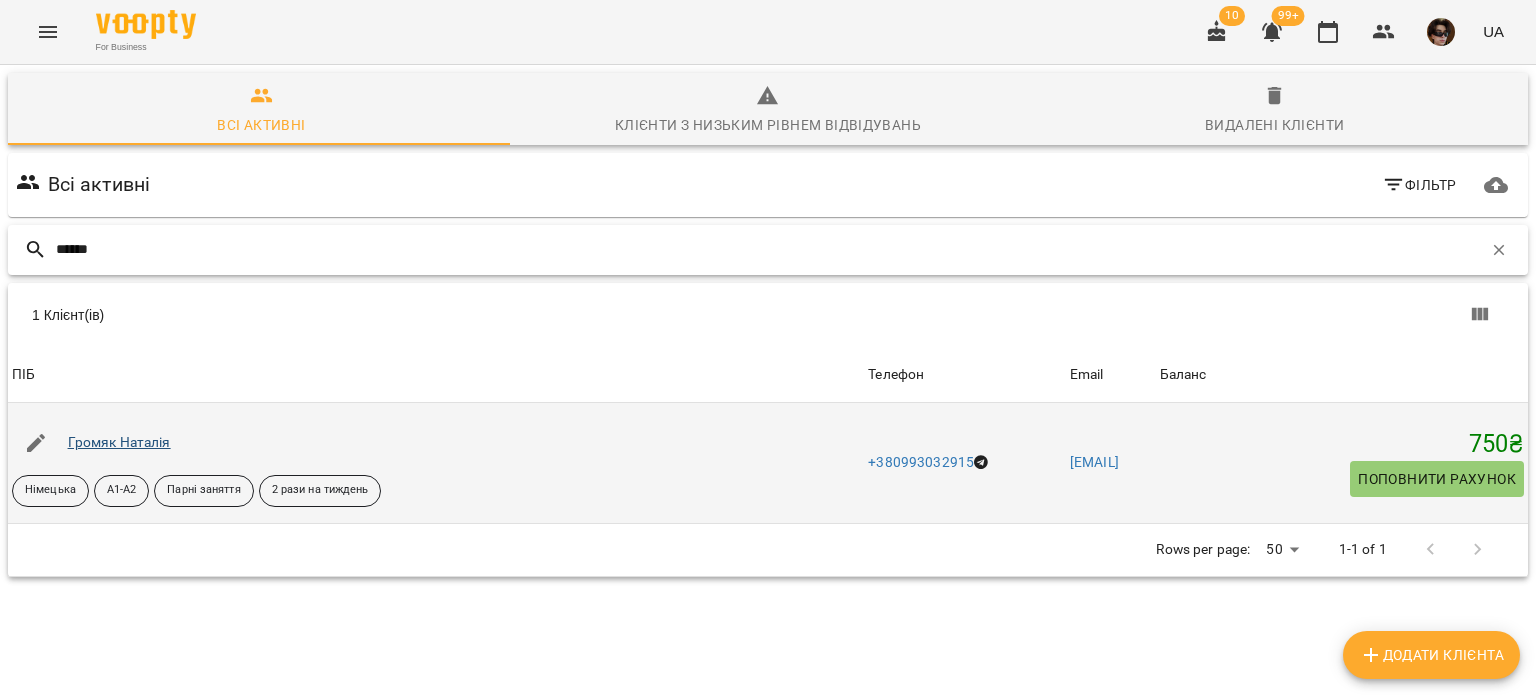 type on "******" 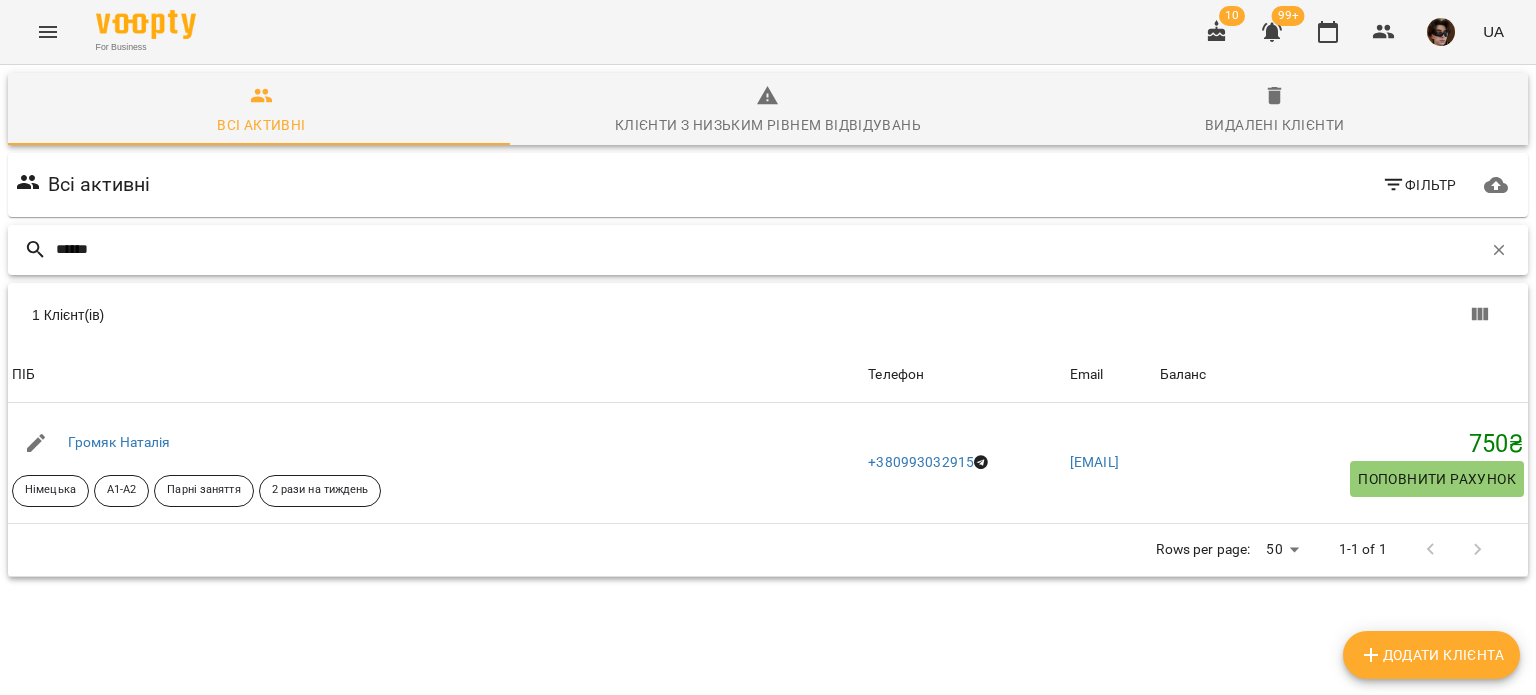 drag, startPoint x: 148, startPoint y: 253, endPoint x: 0, endPoint y: 187, distance: 162.04938 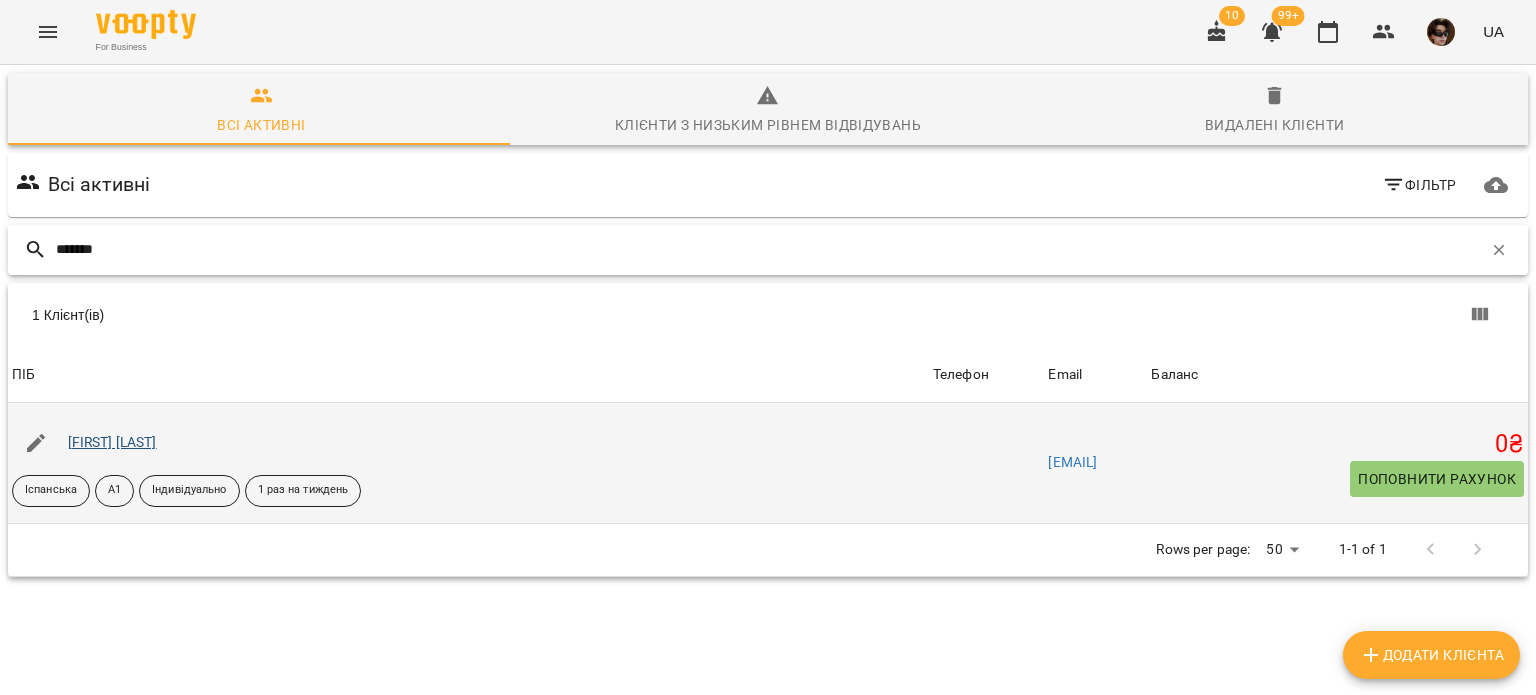type on "*******" 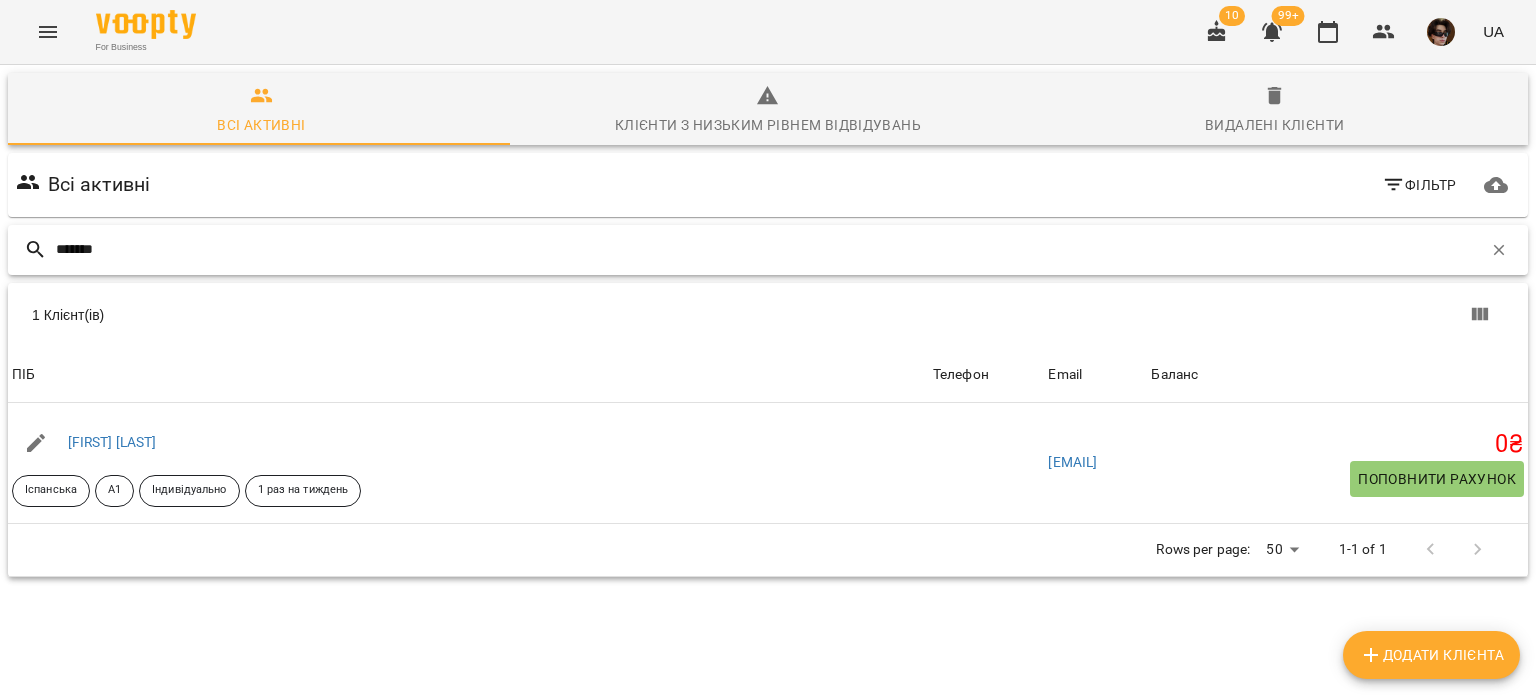 drag, startPoint x: 108, startPoint y: 249, endPoint x: 0, endPoint y: 226, distance: 110.42192 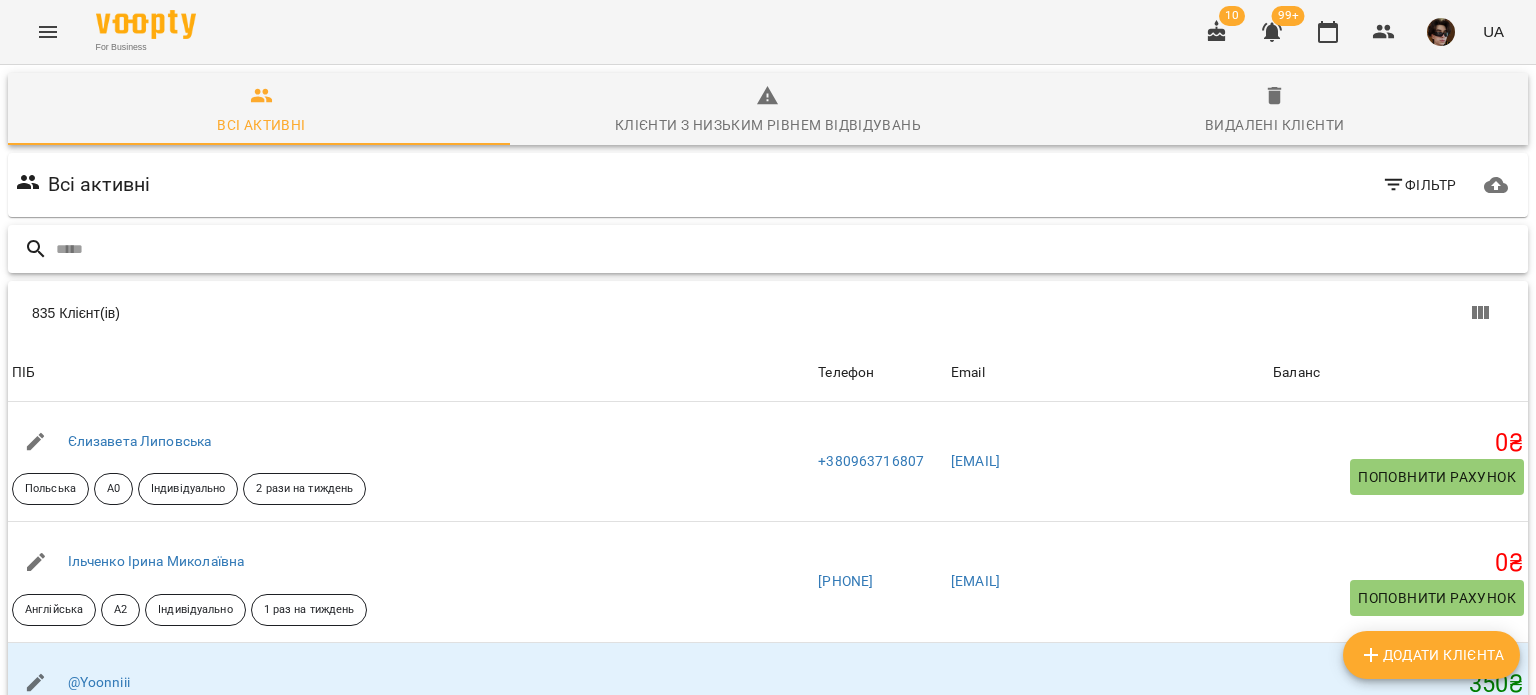 click at bounding box center [788, 249] 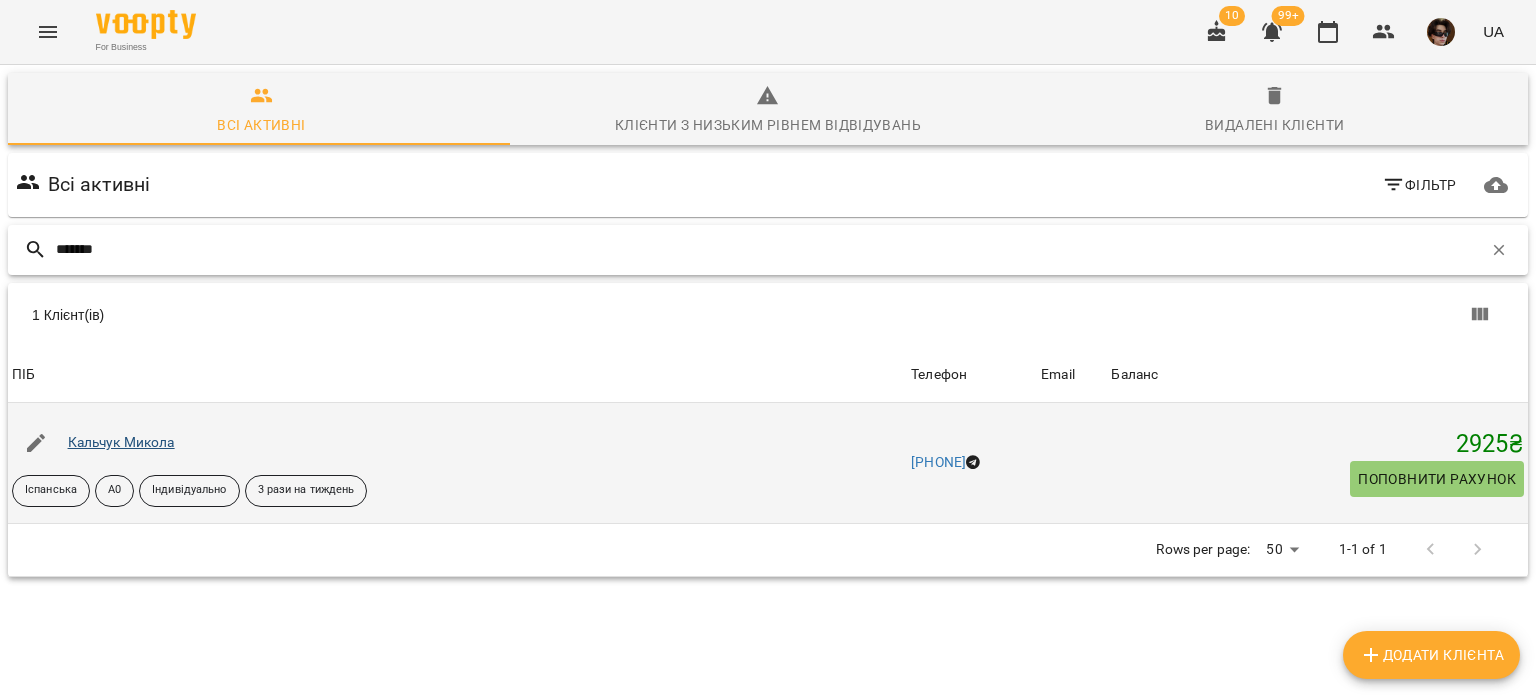 type on "*******" 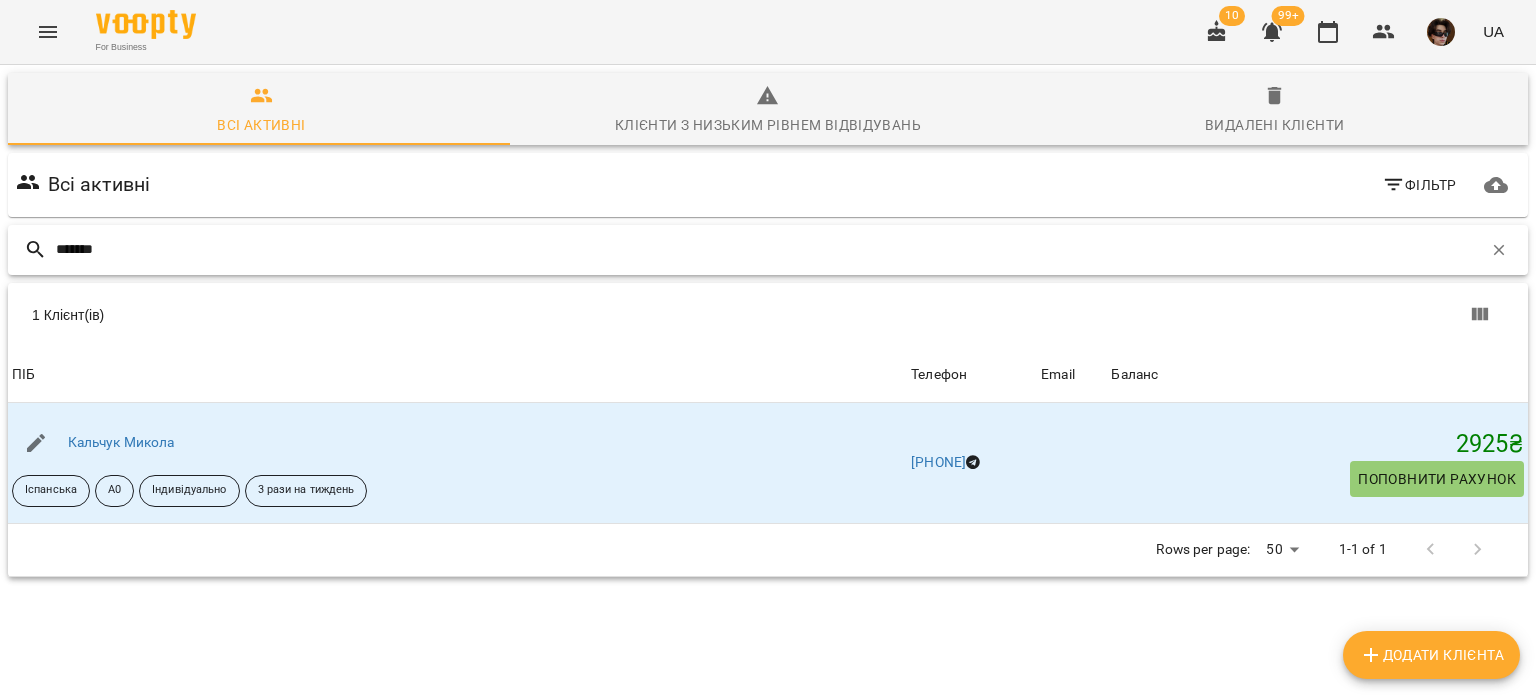 drag, startPoint x: 141, startPoint y: 253, endPoint x: 0, endPoint y: 206, distance: 148.62704 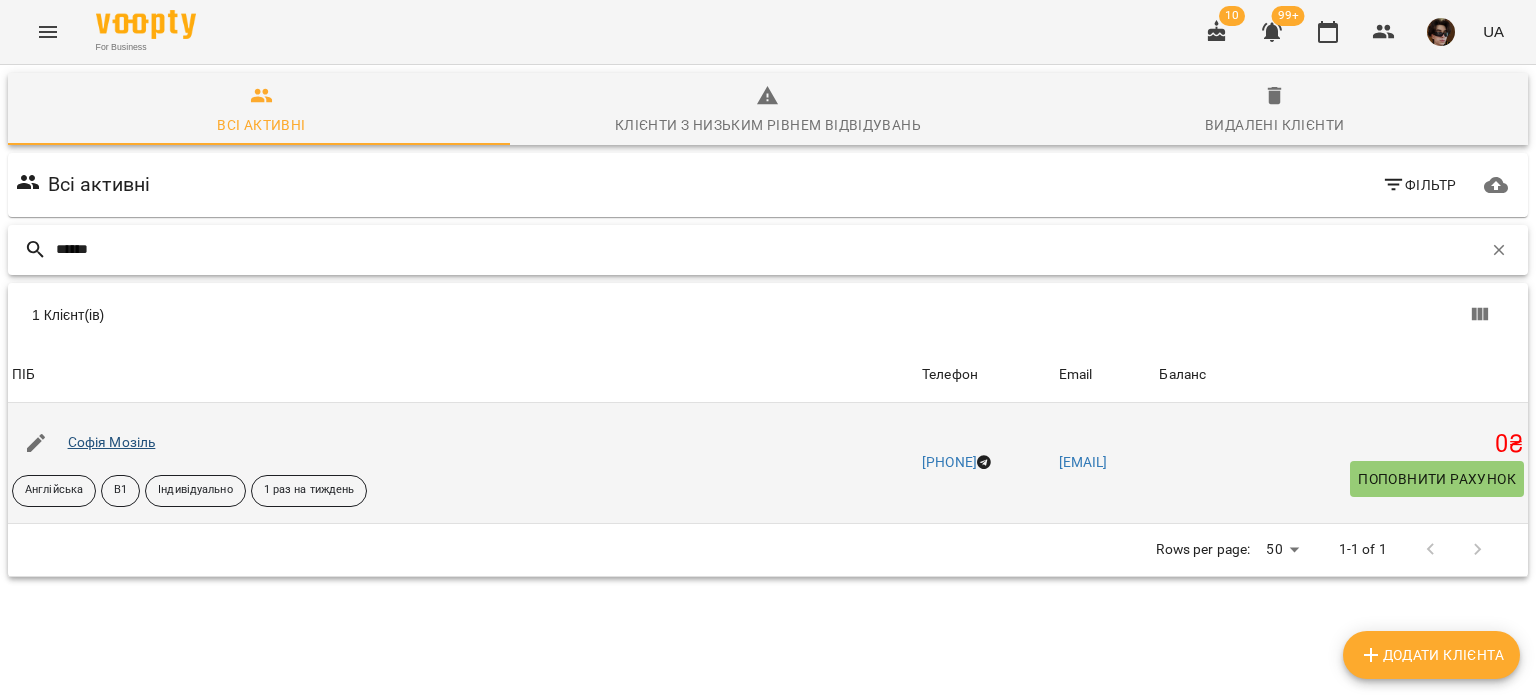 type on "******" 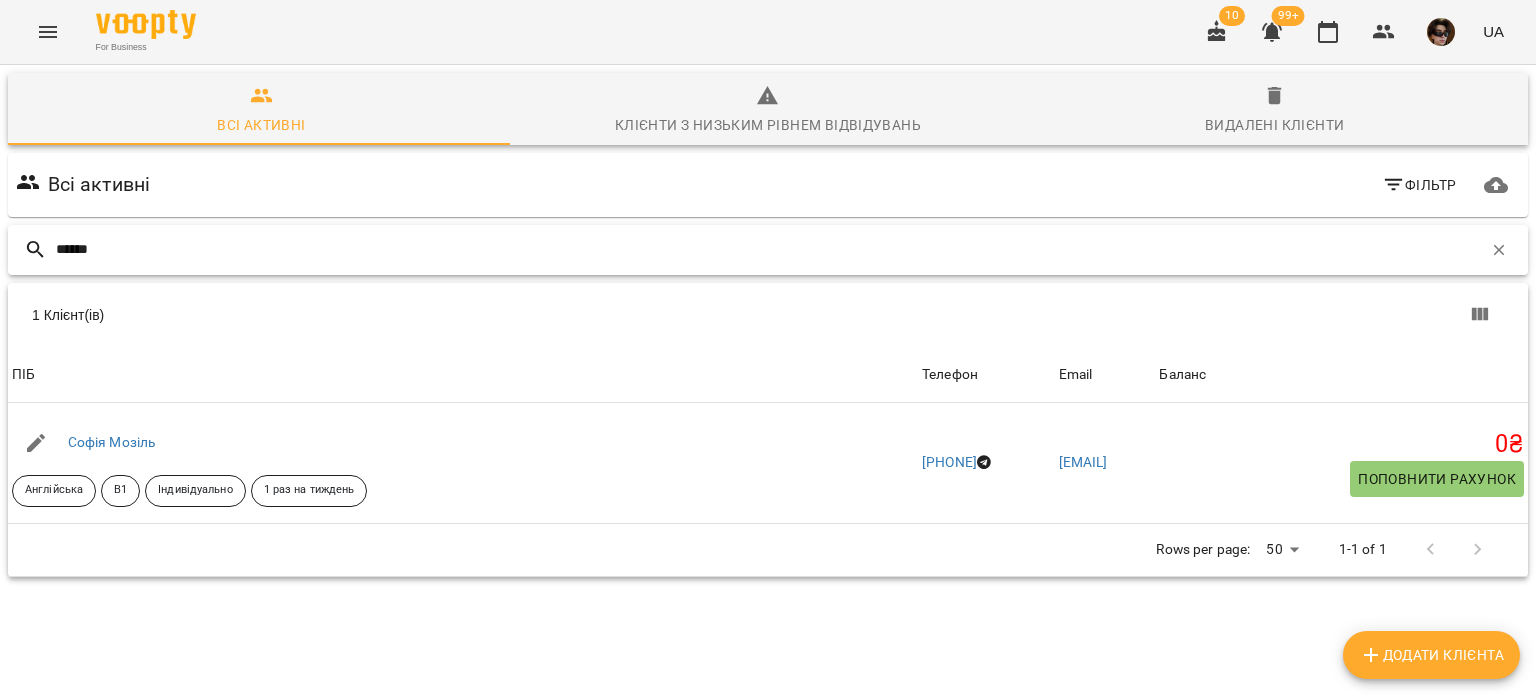 drag, startPoint x: 121, startPoint y: 254, endPoint x: 0, endPoint y: 246, distance: 121.264175 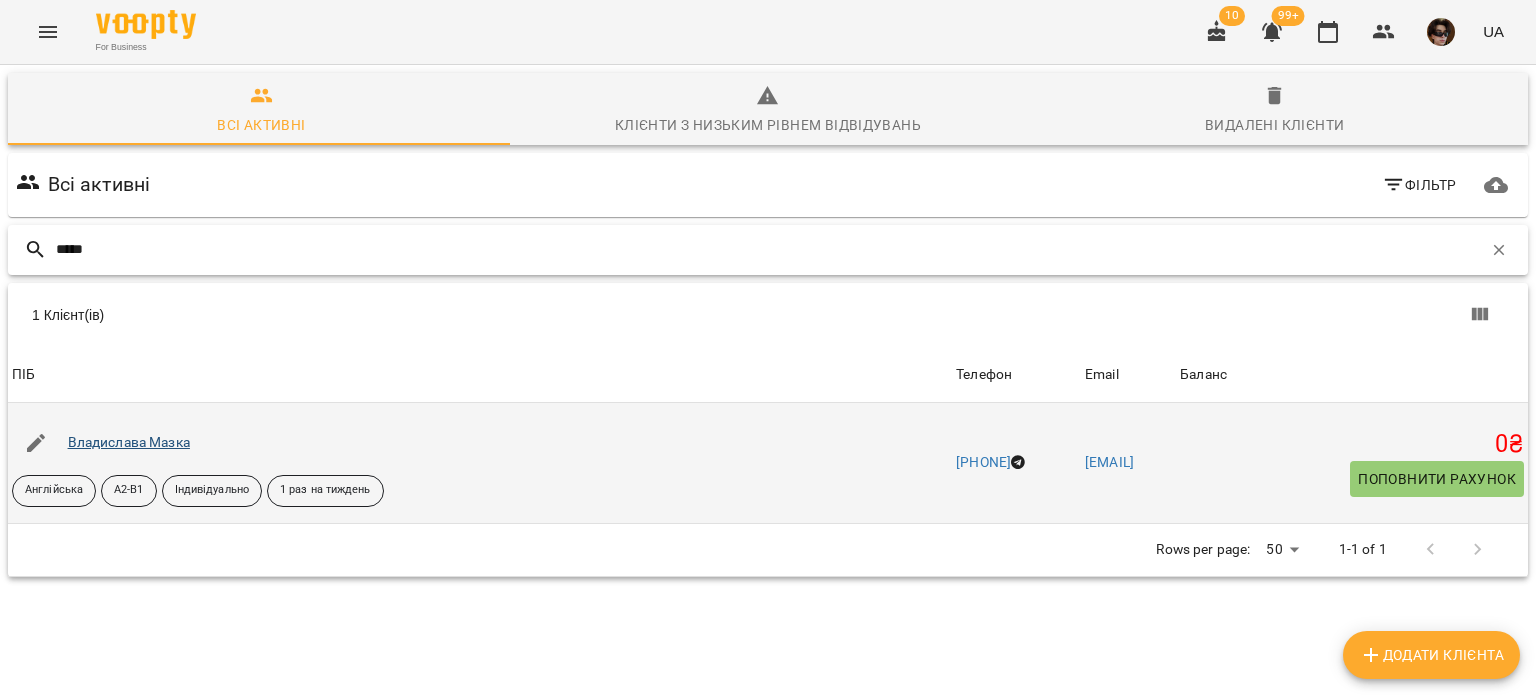 type on "*****" 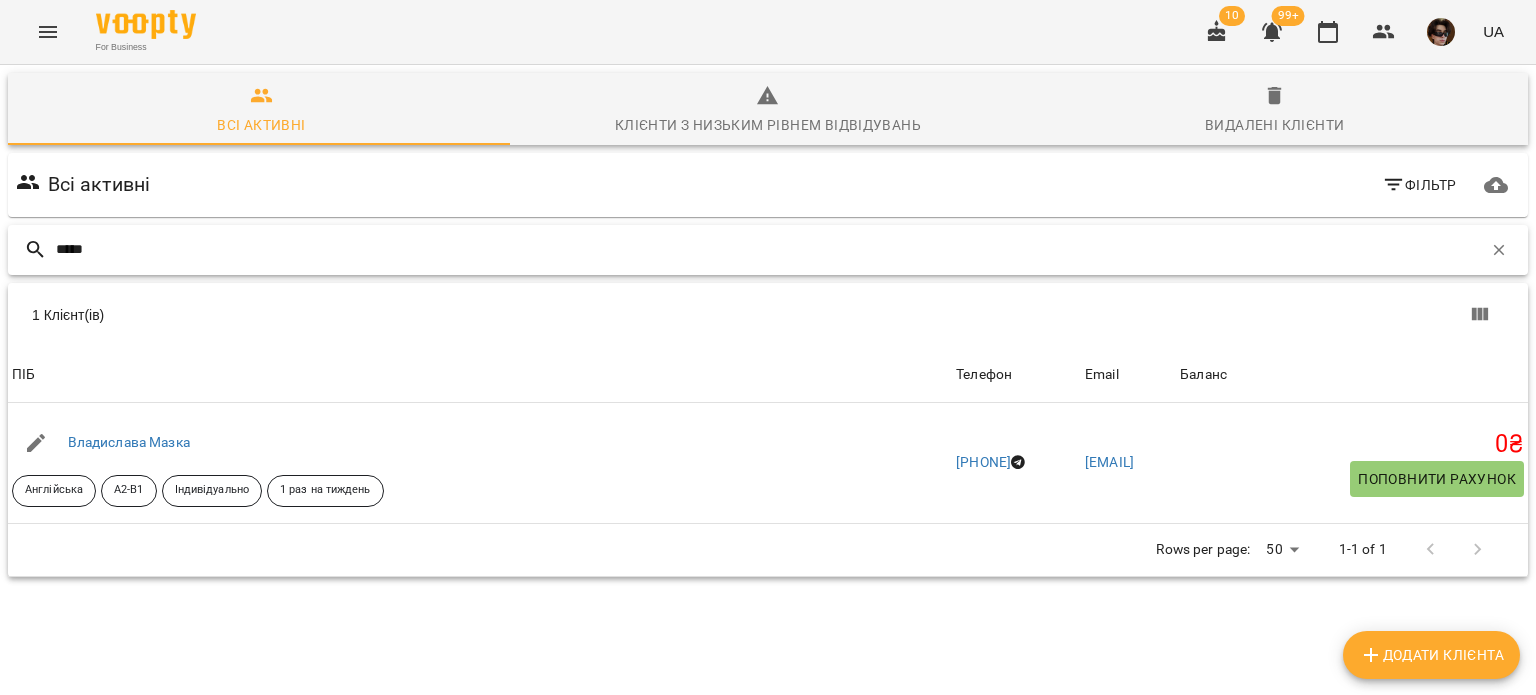 drag, startPoint x: 132, startPoint y: 254, endPoint x: 0, endPoint y: 285, distance: 135.5913 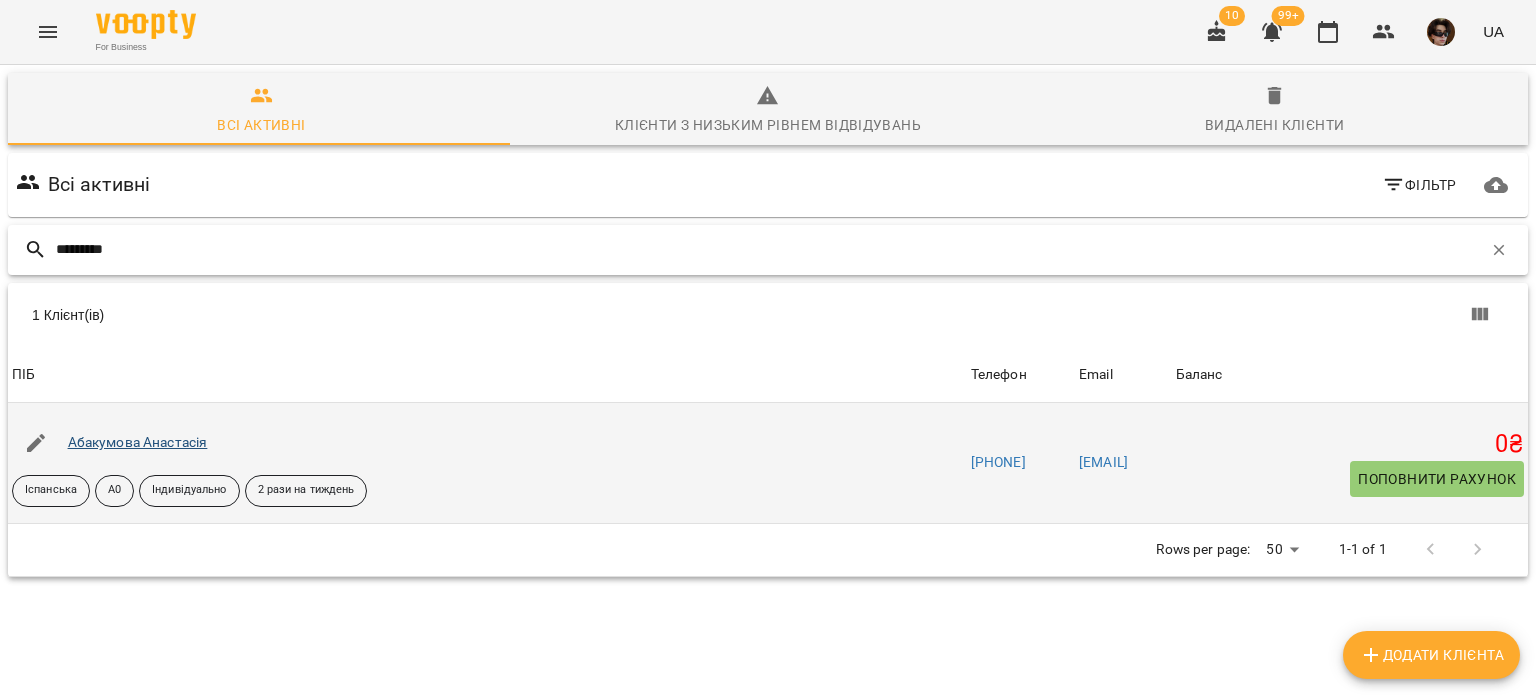 type on "*********" 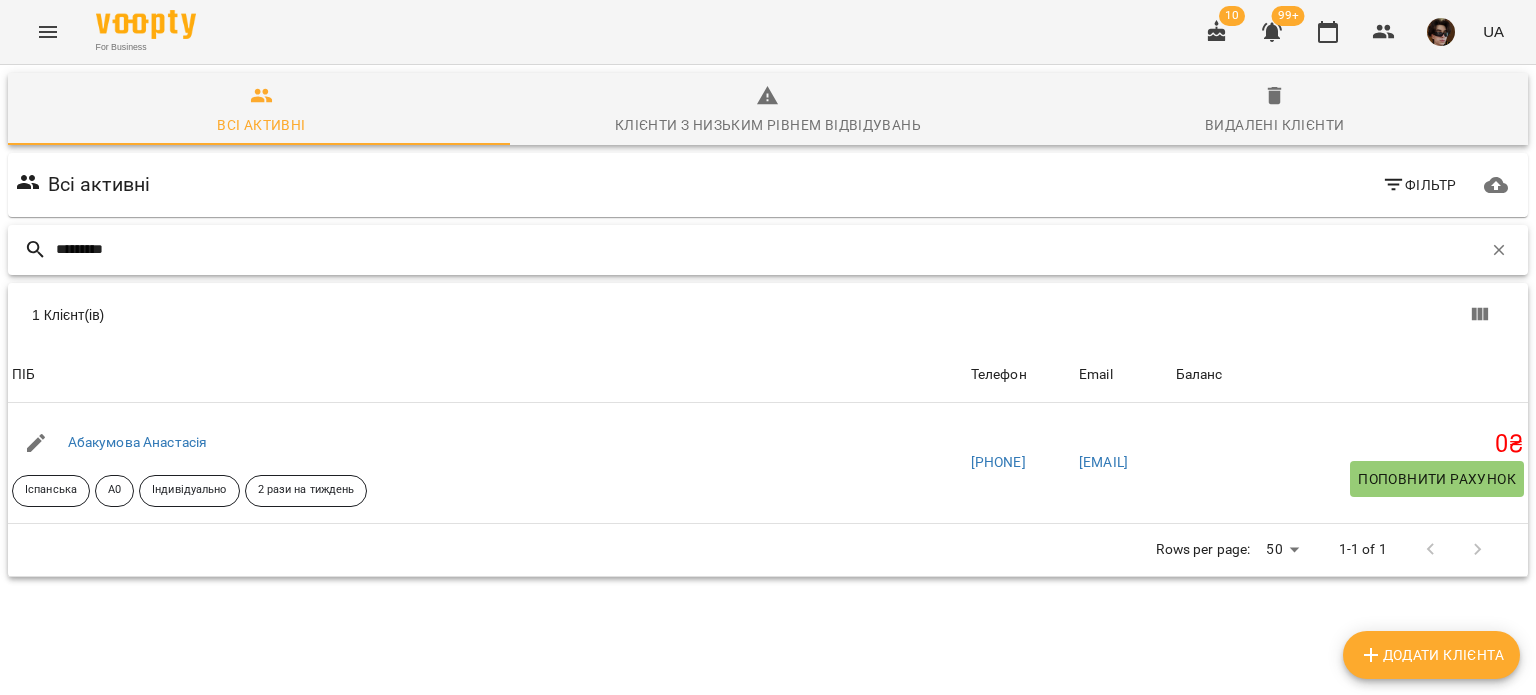 drag, startPoint x: 139, startPoint y: 263, endPoint x: 0, endPoint y: 245, distance: 140.16063 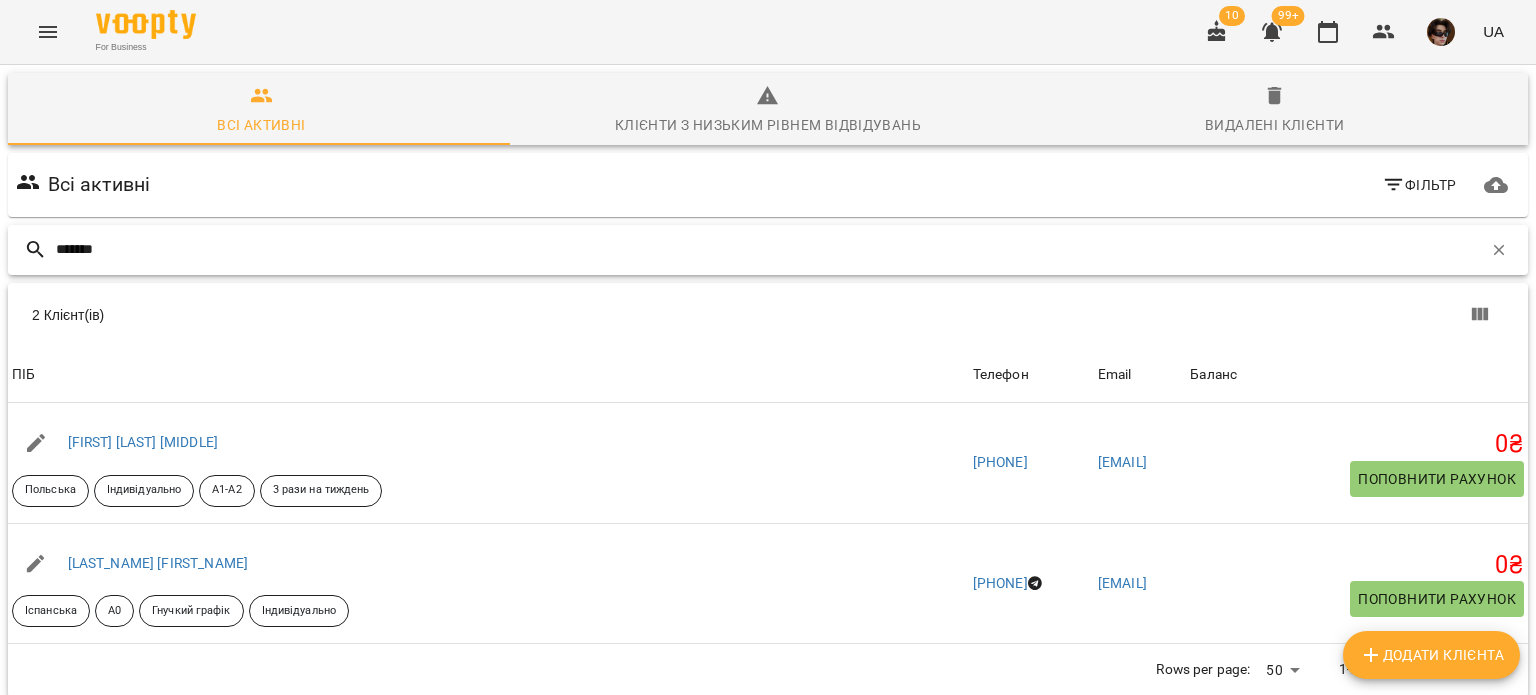 click on "*******" at bounding box center [769, 249] 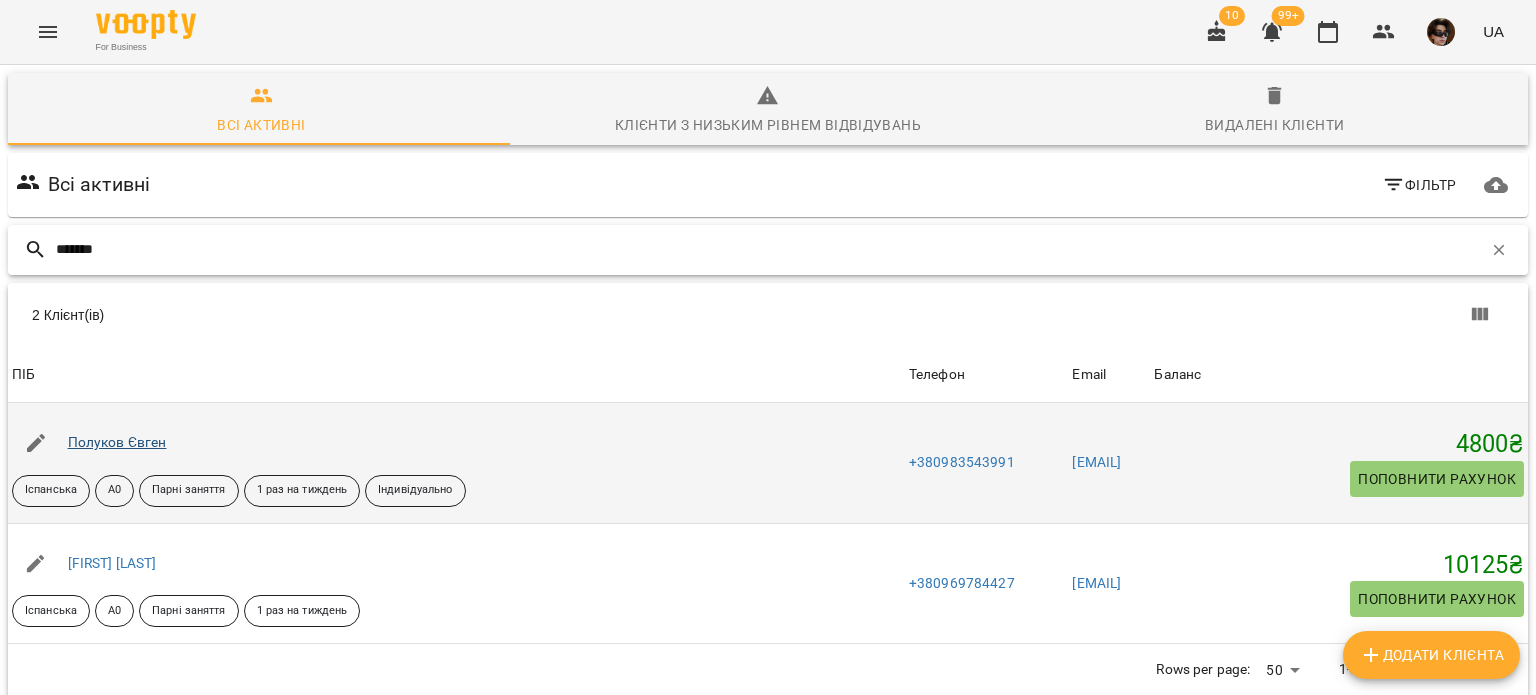 type on "*******" 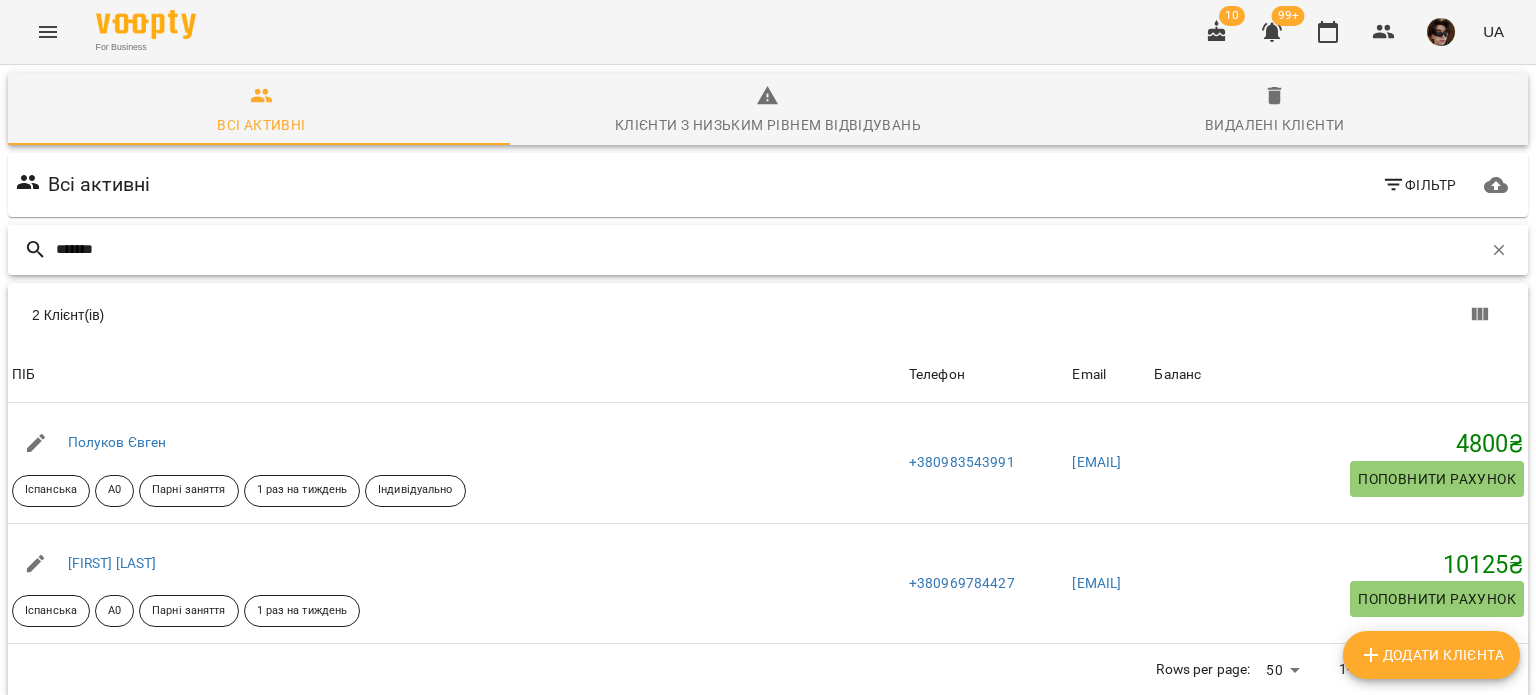 drag, startPoint x: 219, startPoint y: 253, endPoint x: 0, endPoint y: 254, distance: 219.00229 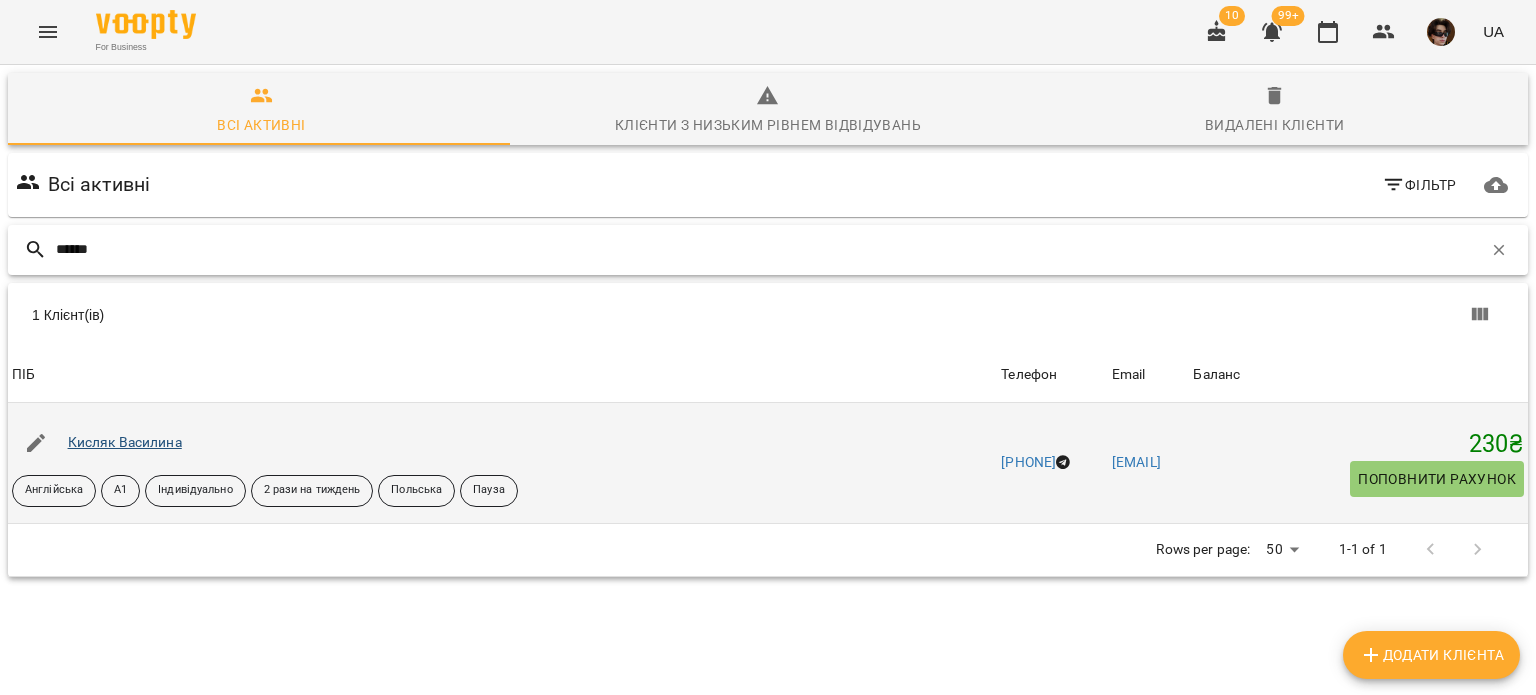 type on "******" 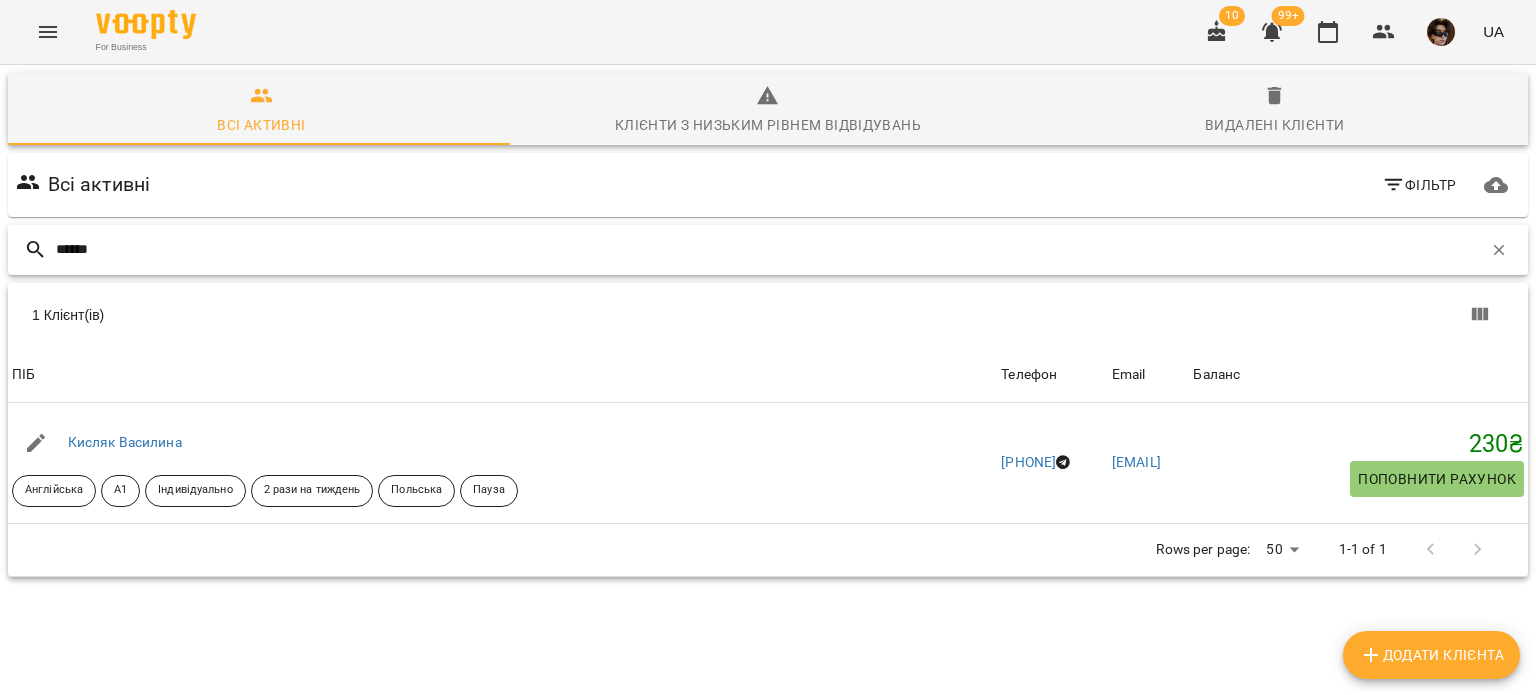 drag, startPoint x: 116, startPoint y: 244, endPoint x: 0, endPoint y: 164, distance: 140.91132 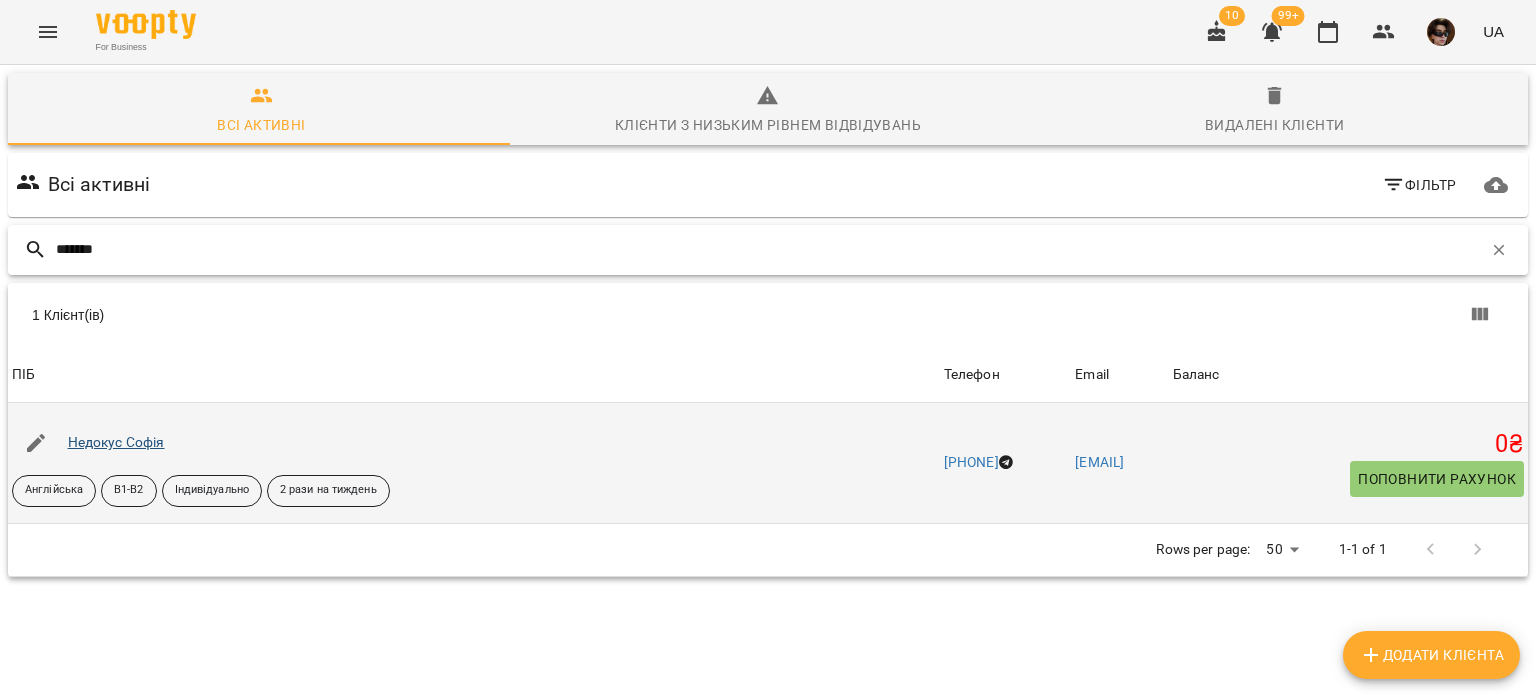 type on "*******" 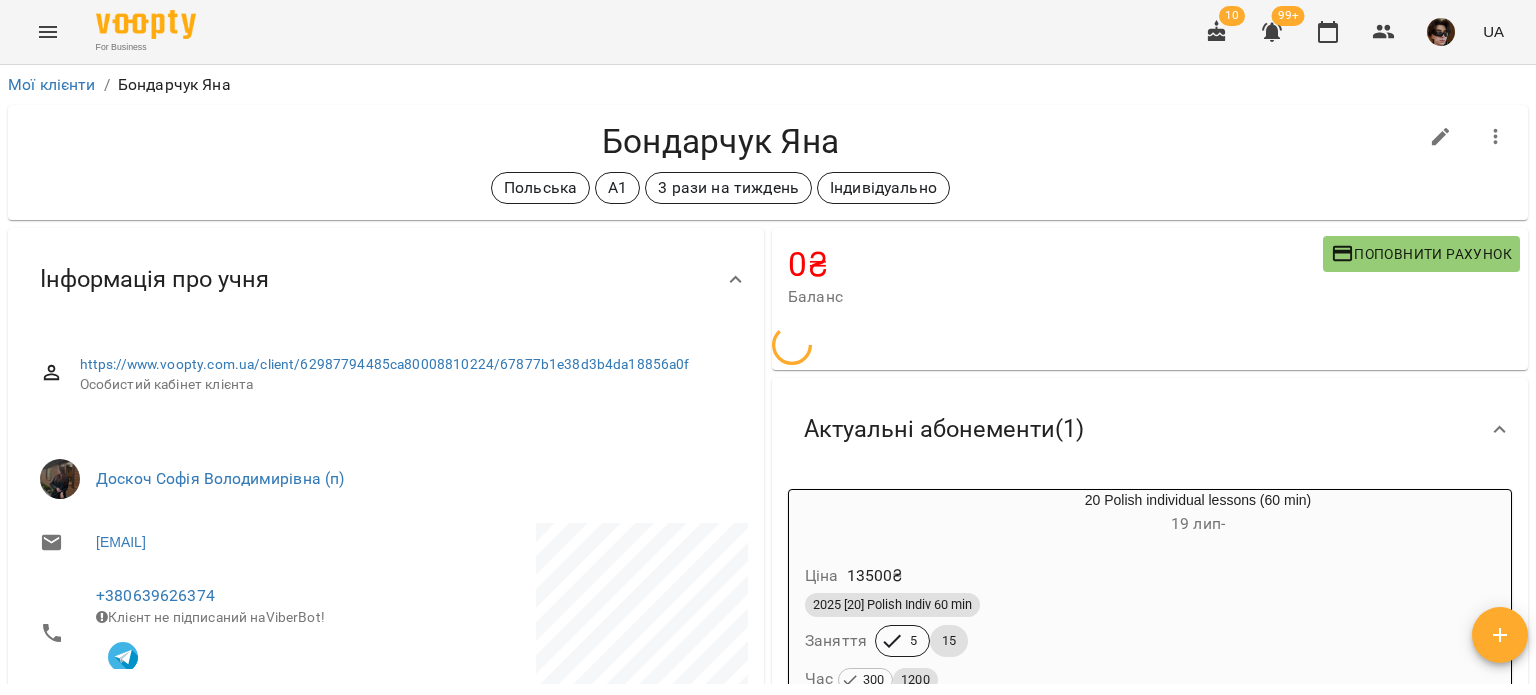 scroll, scrollTop: 0, scrollLeft: 0, axis: both 